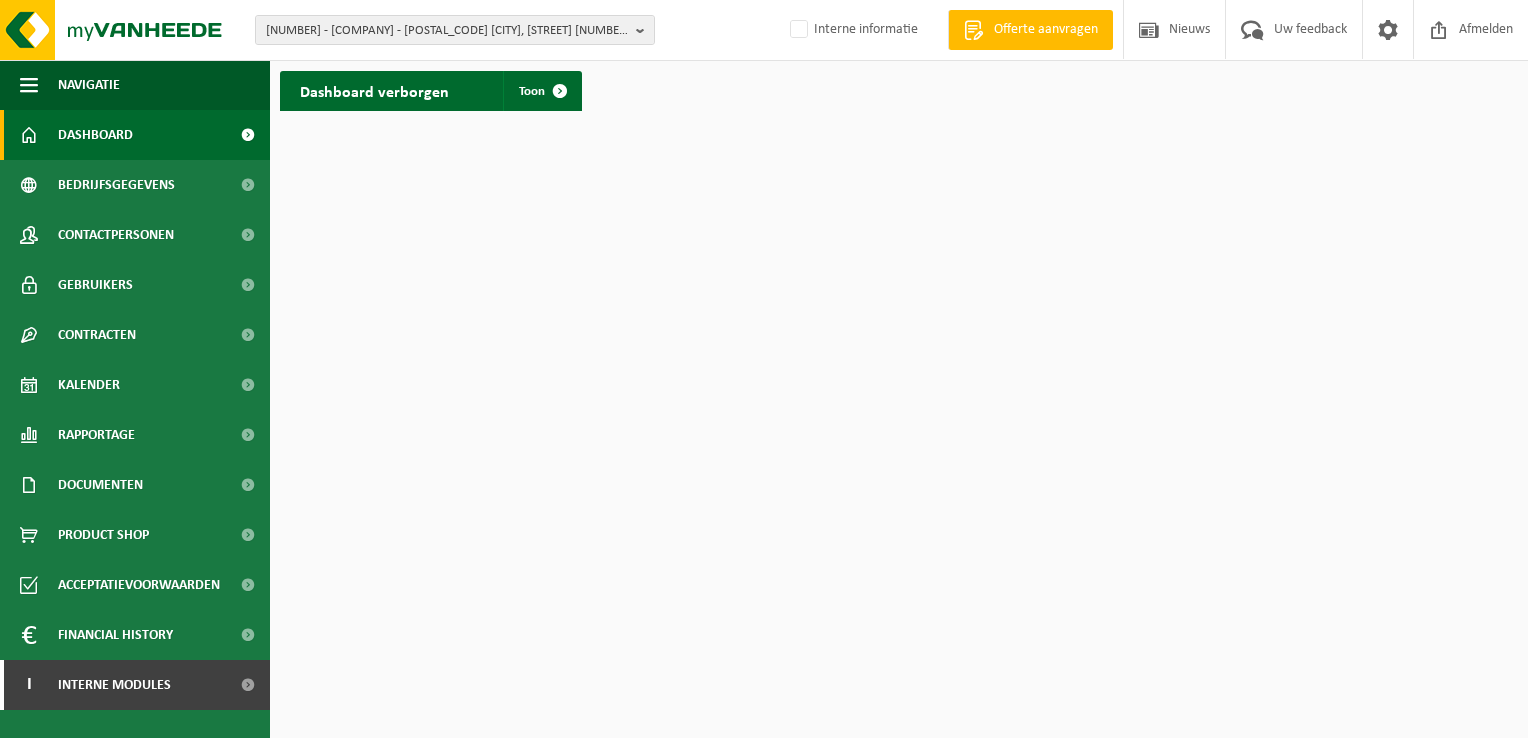 scroll, scrollTop: 0, scrollLeft: 0, axis: both 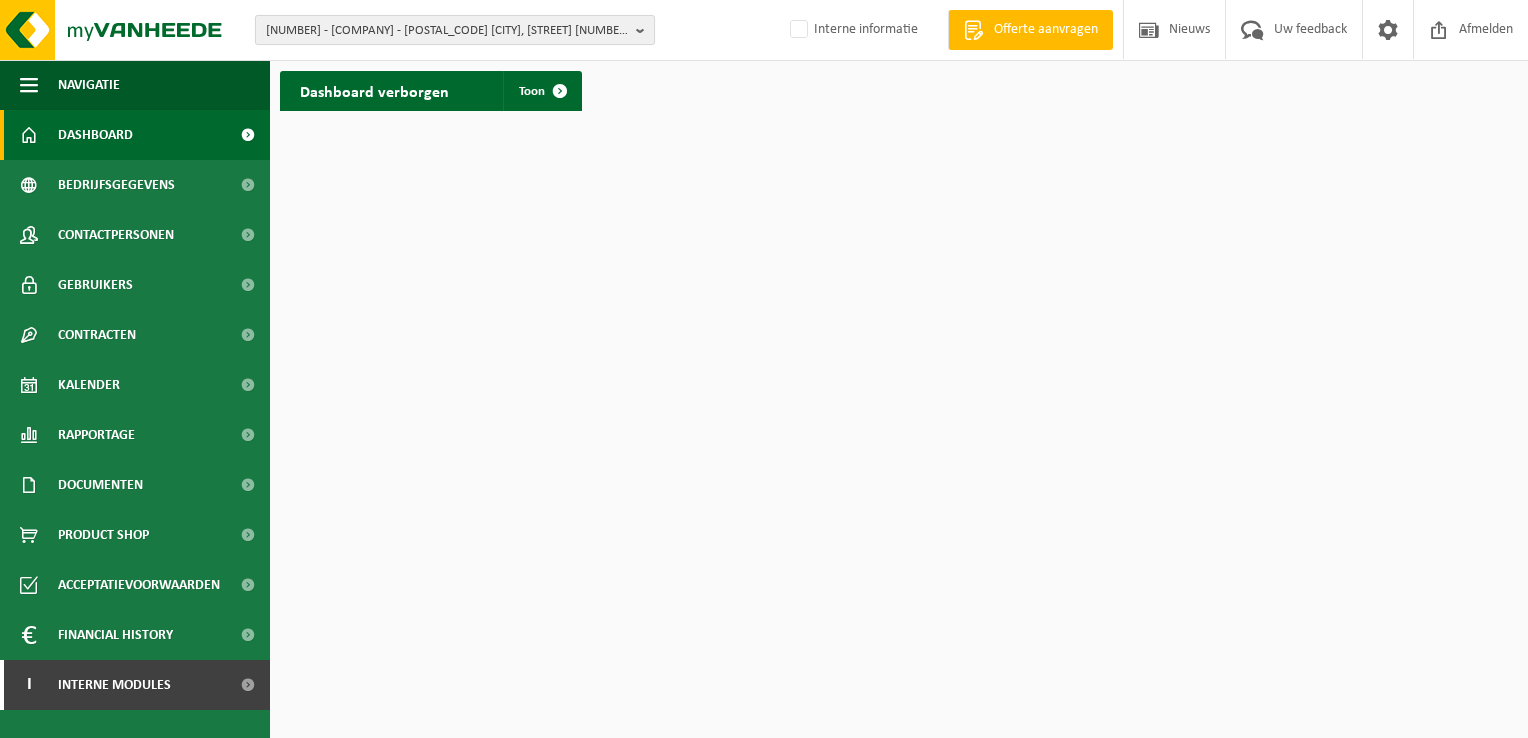 click on "[NUMBER] - [COMPANY] - [POSTAL_CODE] [CITY], [STREET] [NUMBER]" at bounding box center [447, 31] 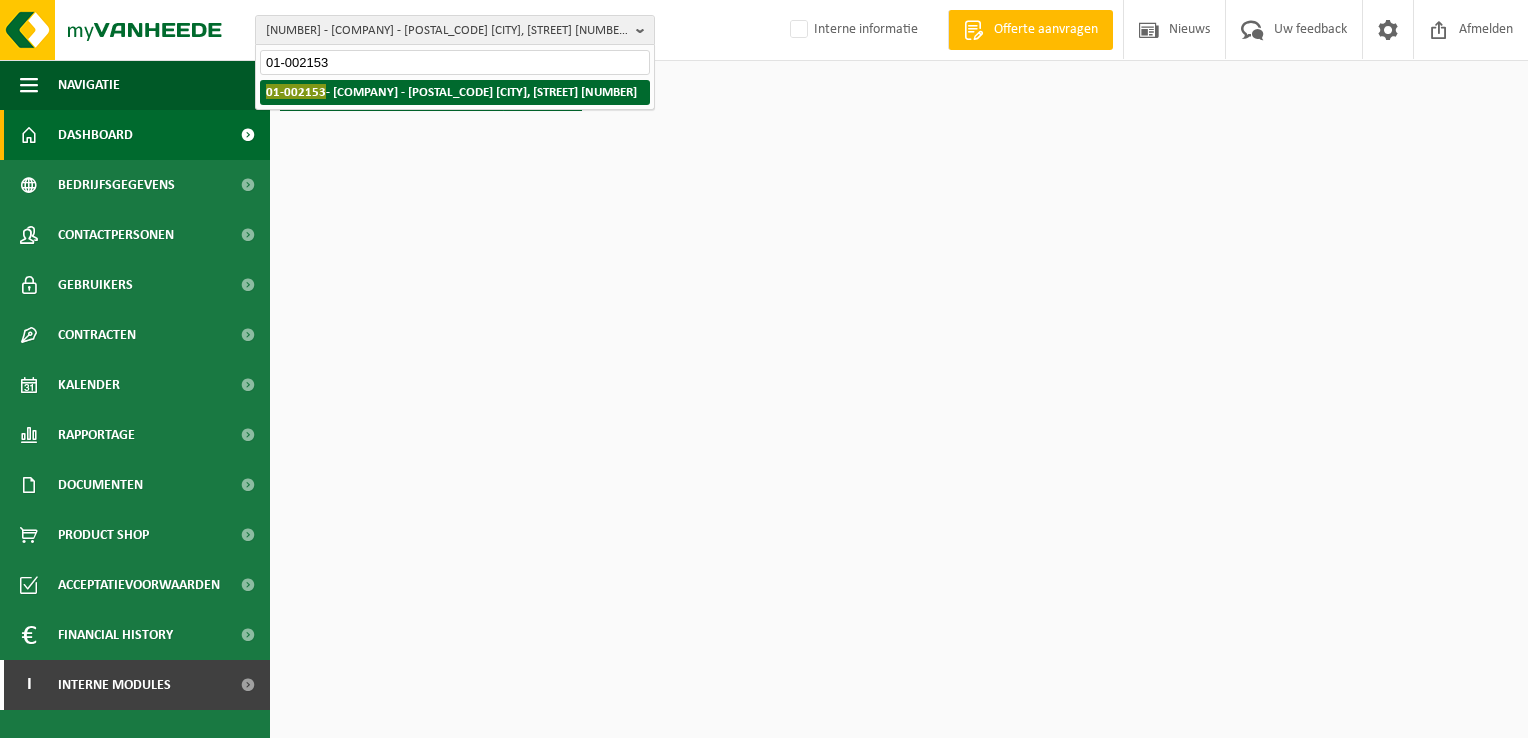 type on "01-002153" 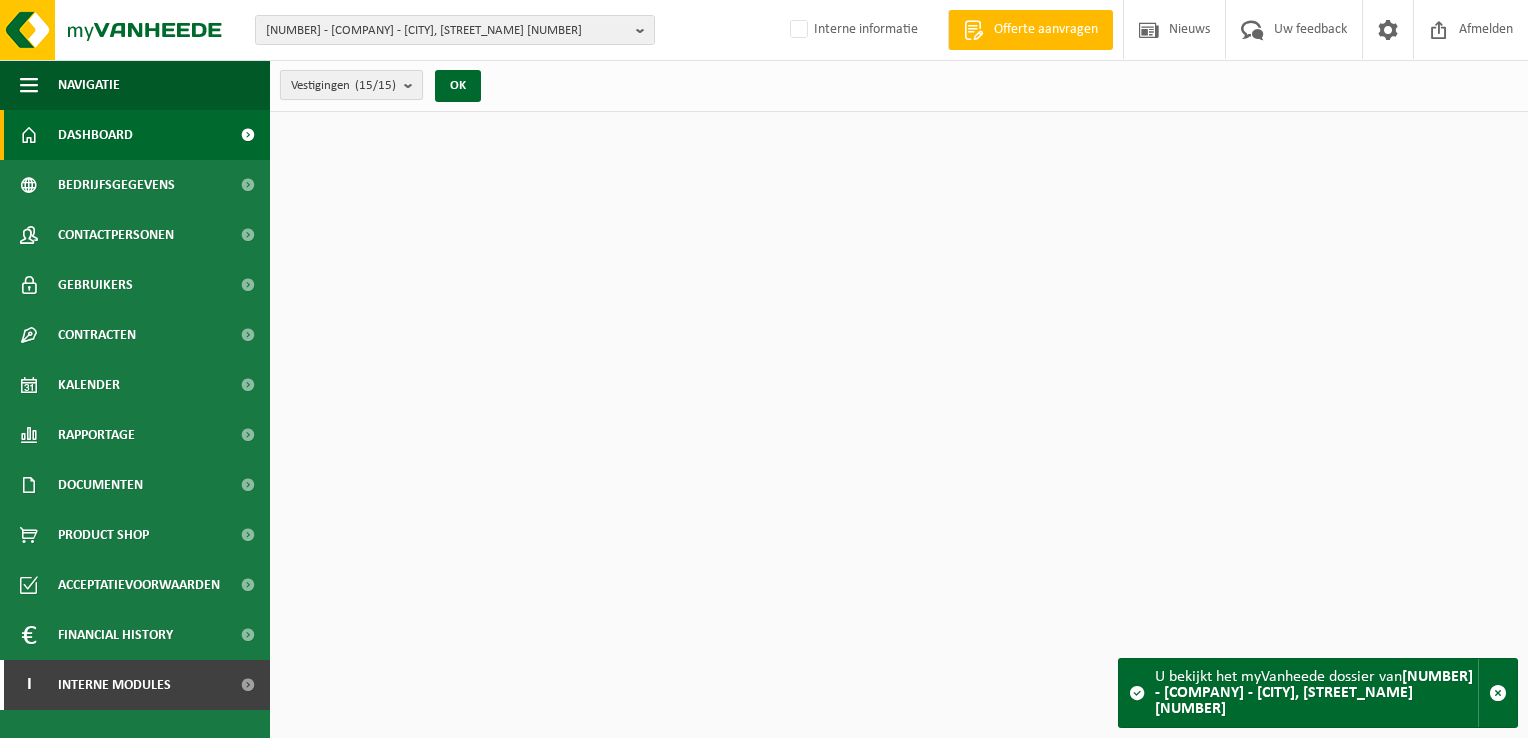scroll, scrollTop: 0, scrollLeft: 0, axis: both 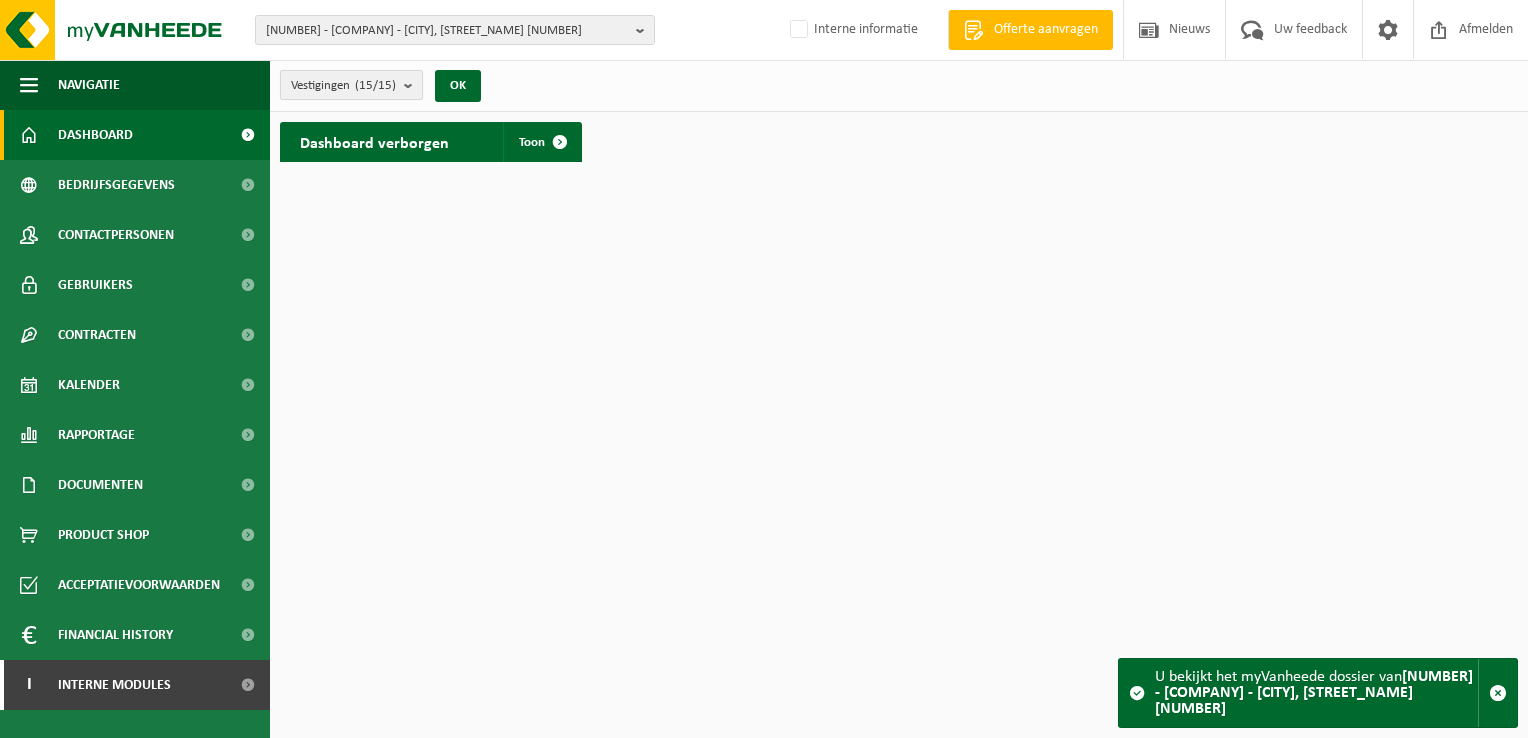 click at bounding box center (413, 85) 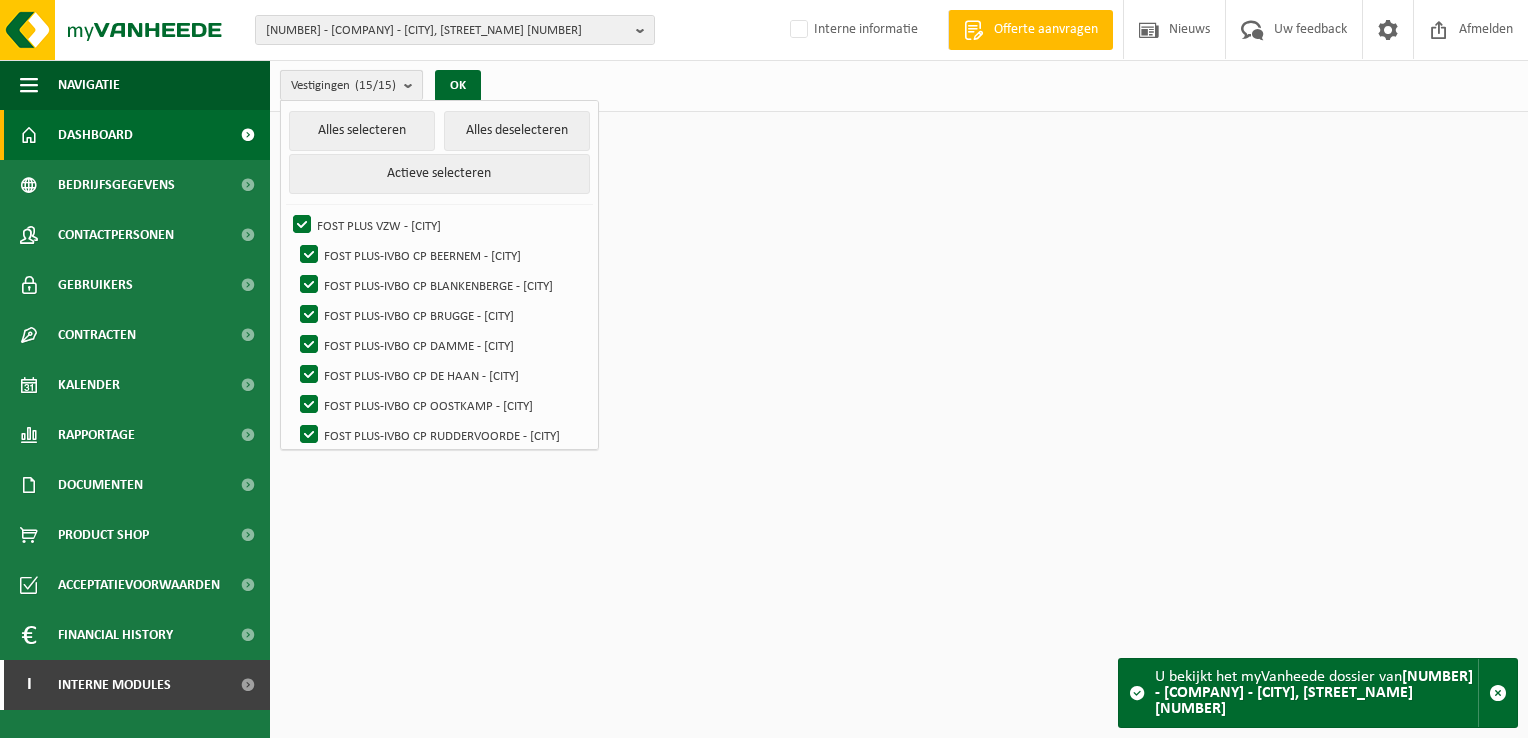 click at bounding box center (413, 85) 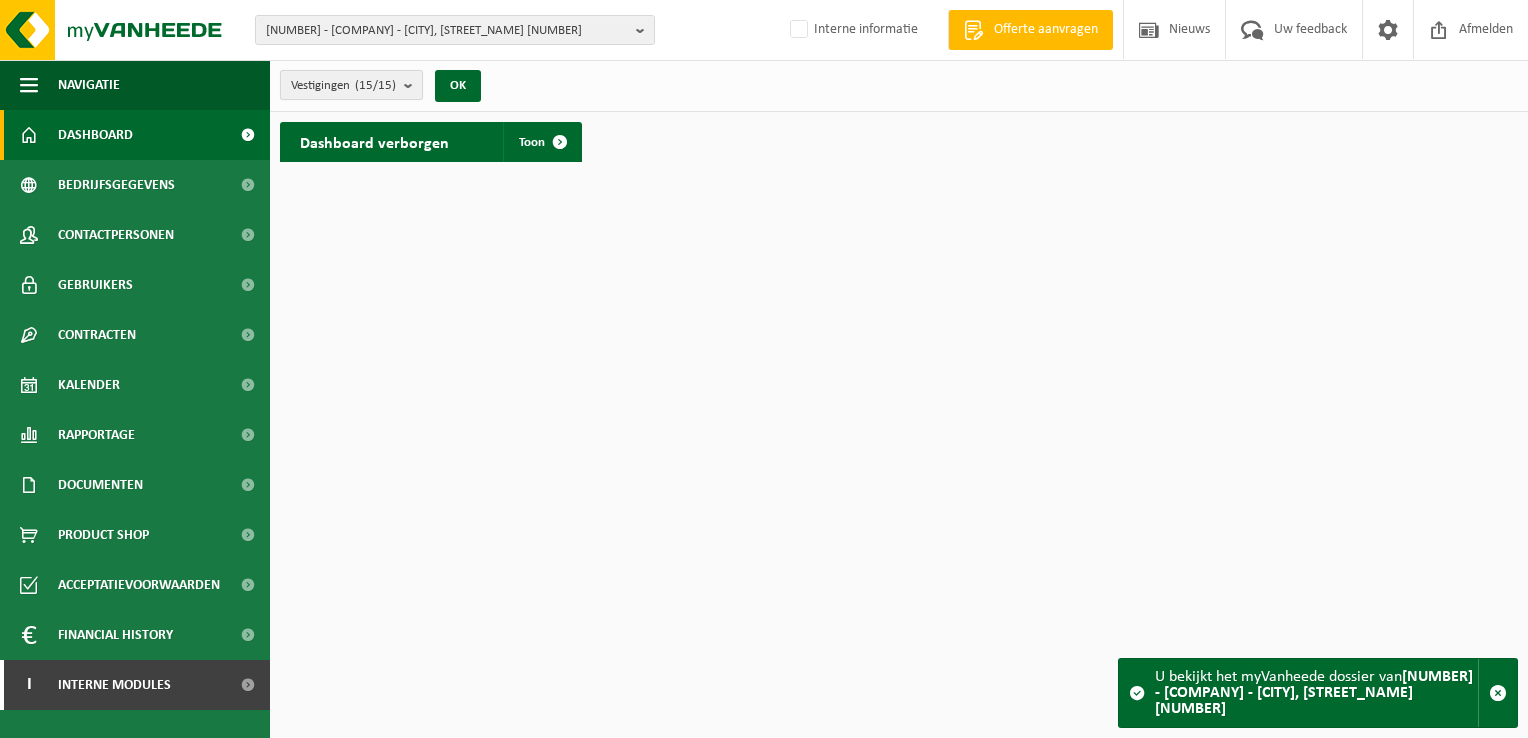 click at bounding box center (413, 85) 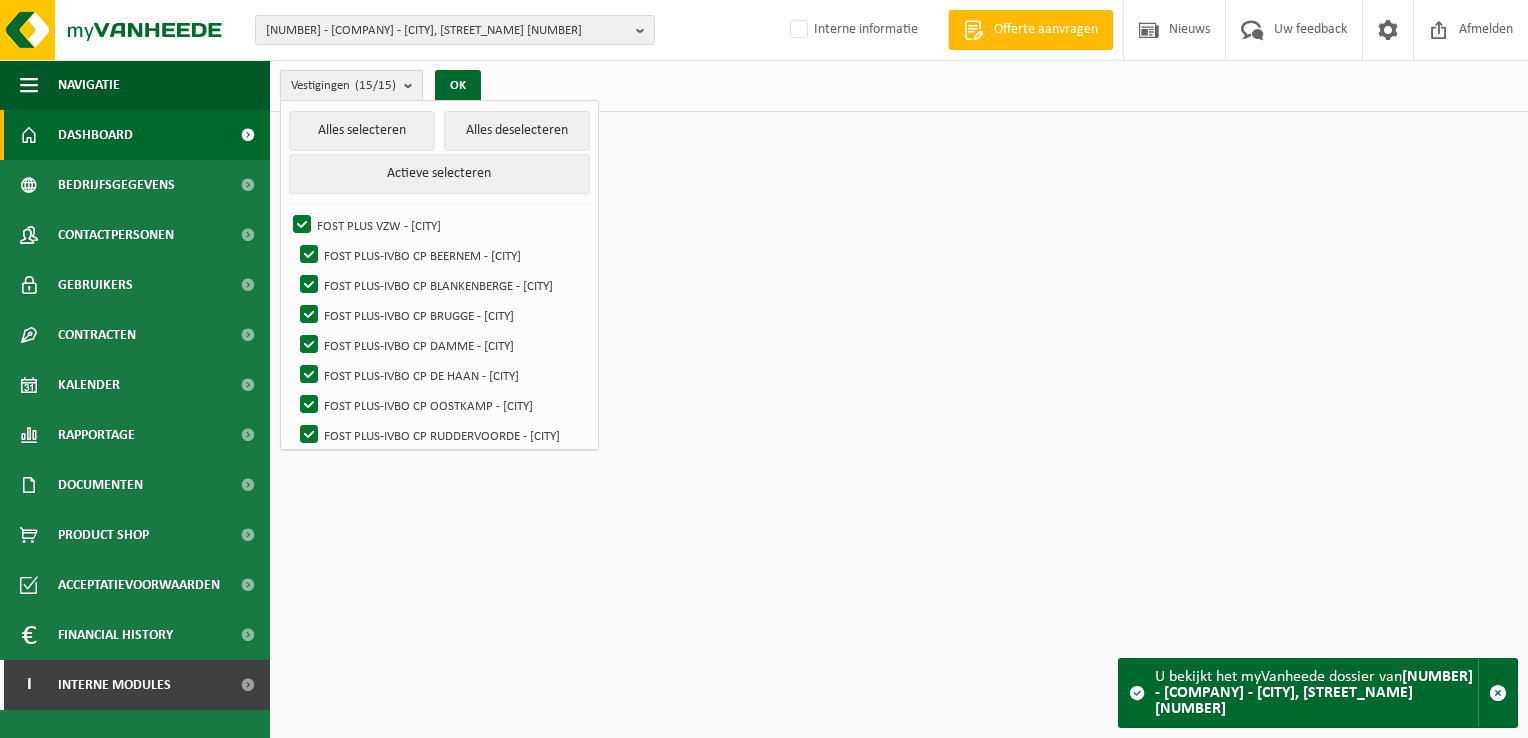 click at bounding box center [413, 85] 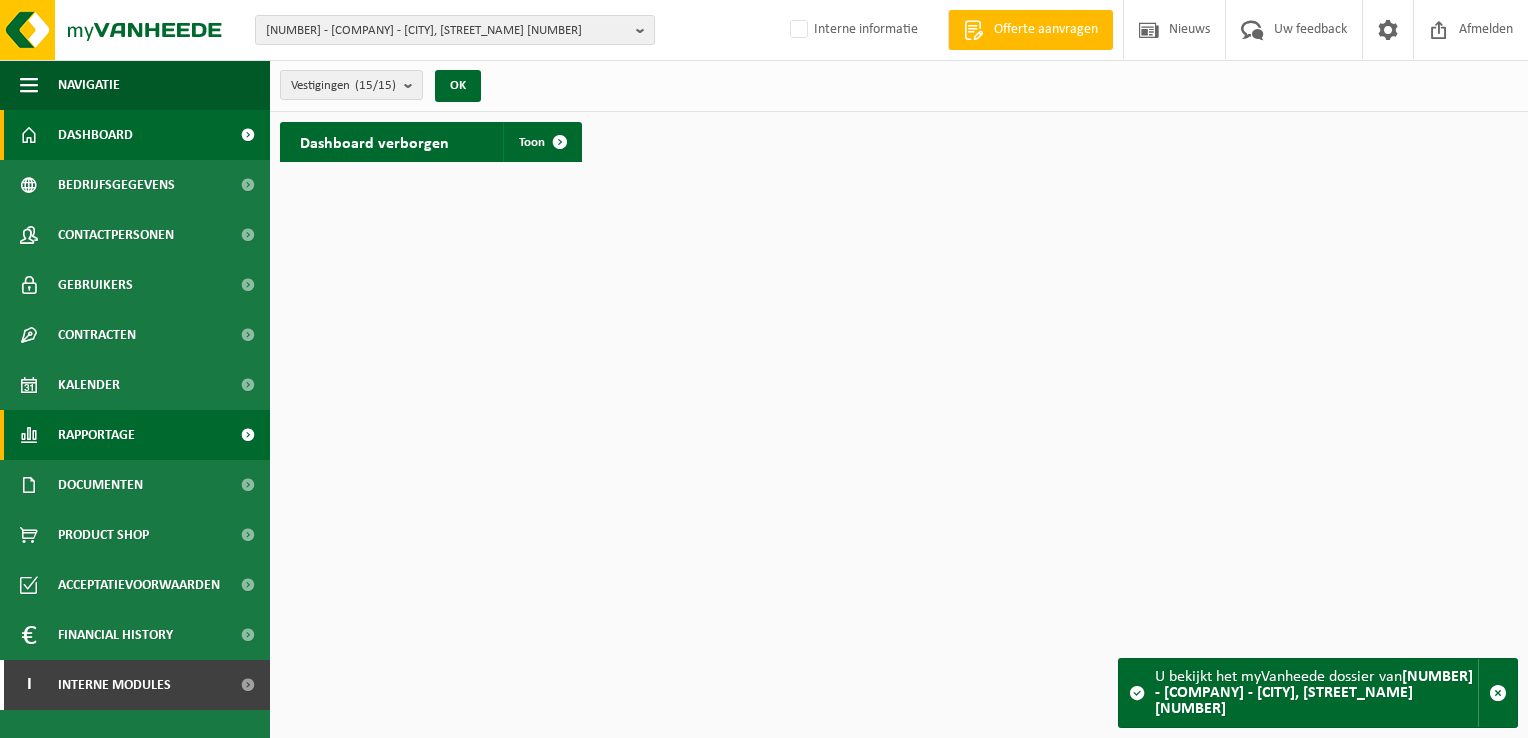 click on "Rapportage" at bounding box center (96, 435) 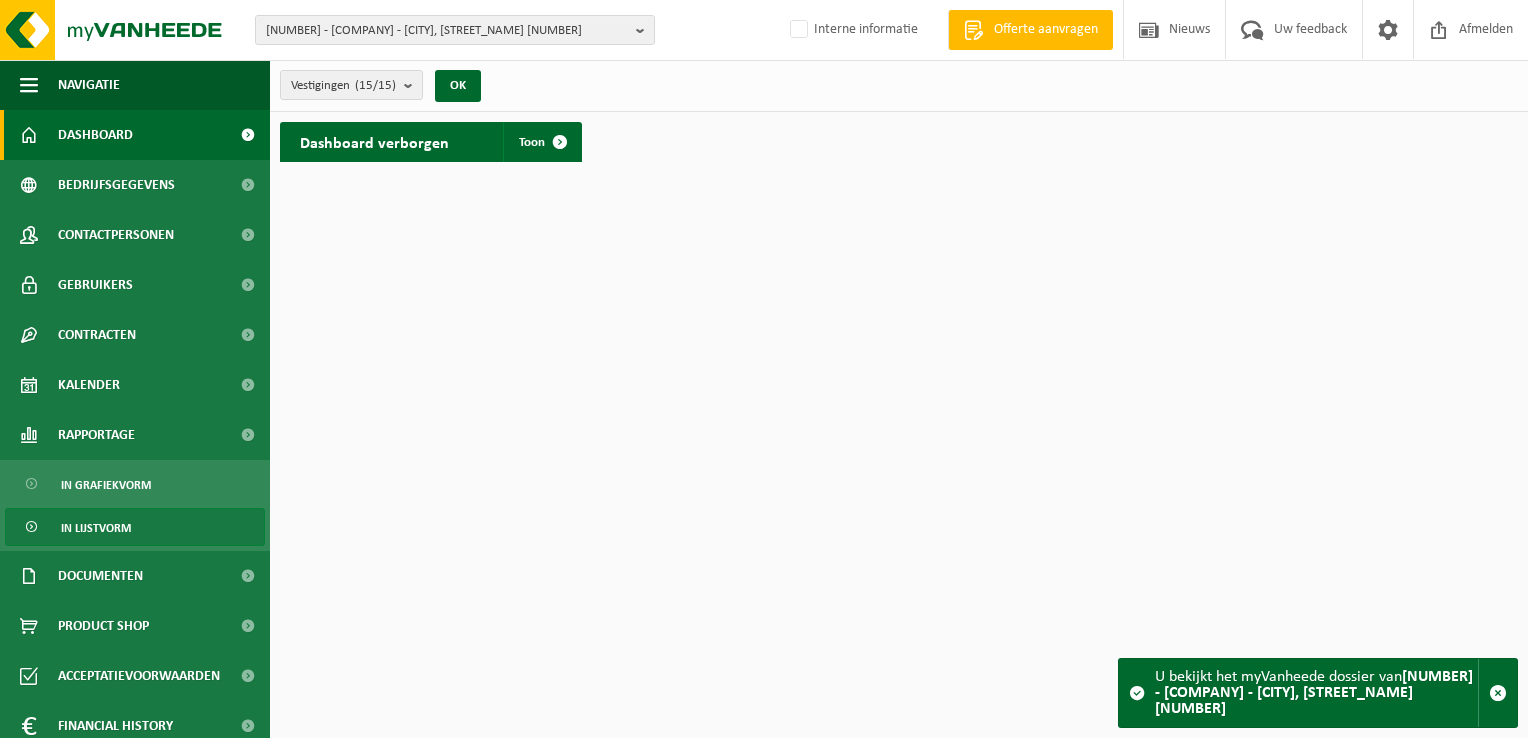 click on "In lijstvorm" at bounding box center (135, 527) 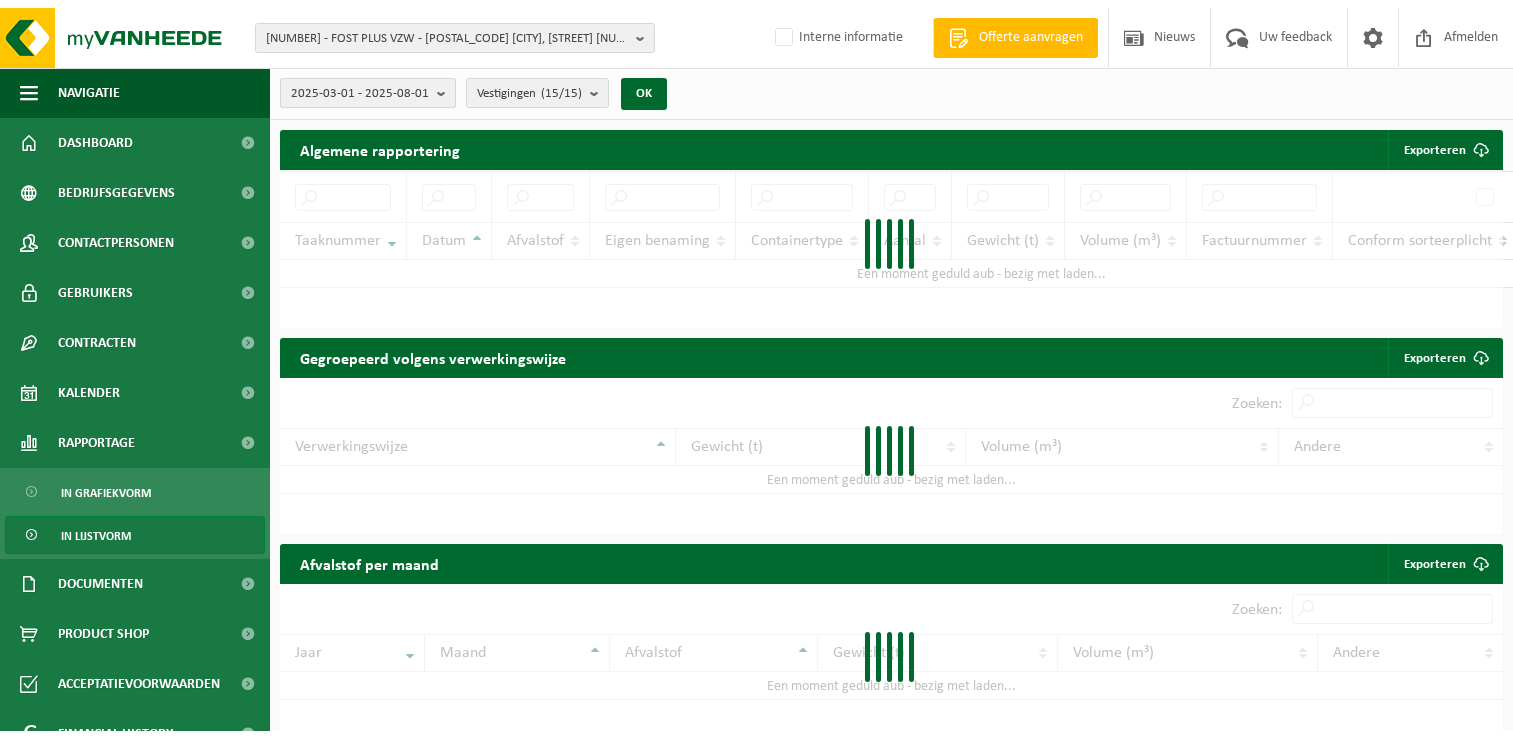 scroll, scrollTop: 0, scrollLeft: 0, axis: both 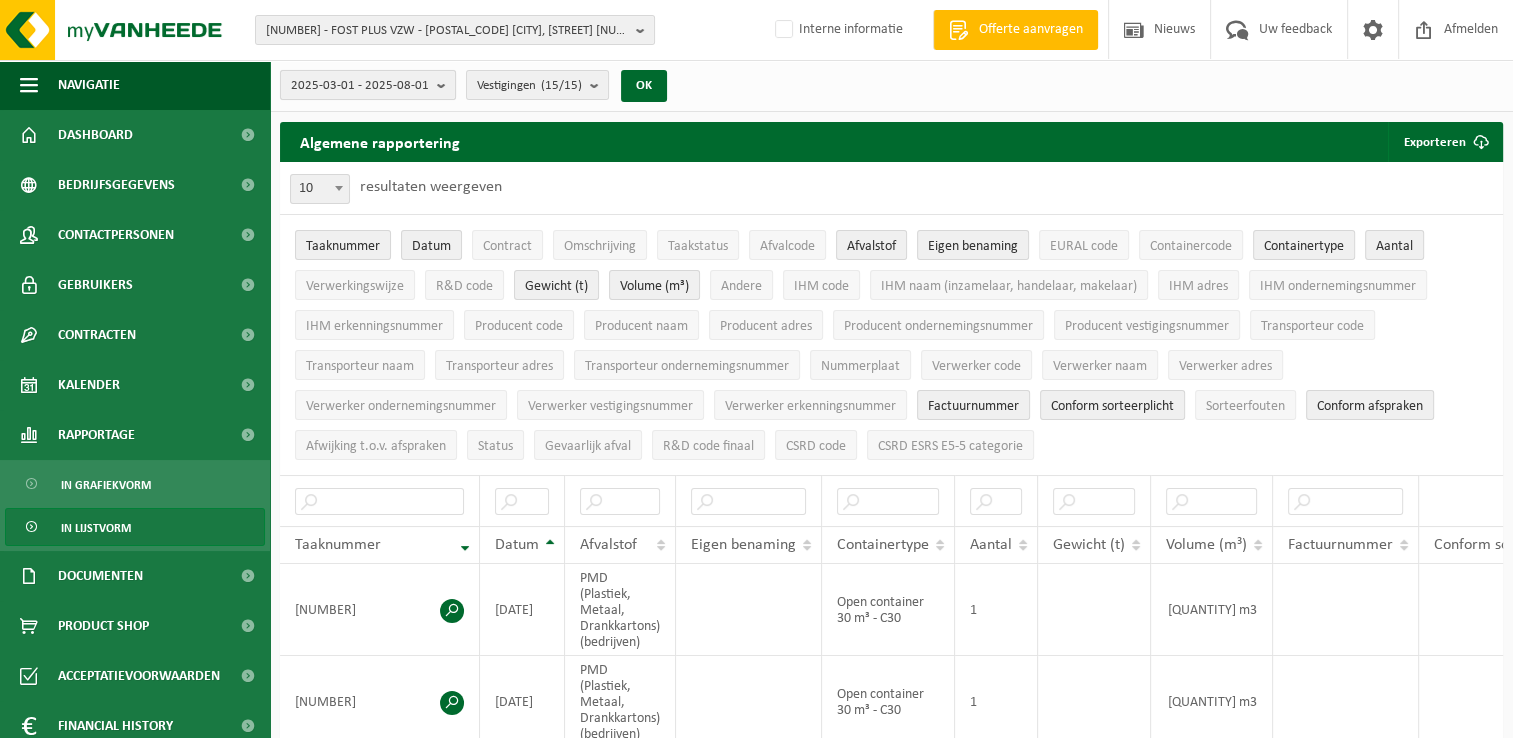 click at bounding box center (446, 85) 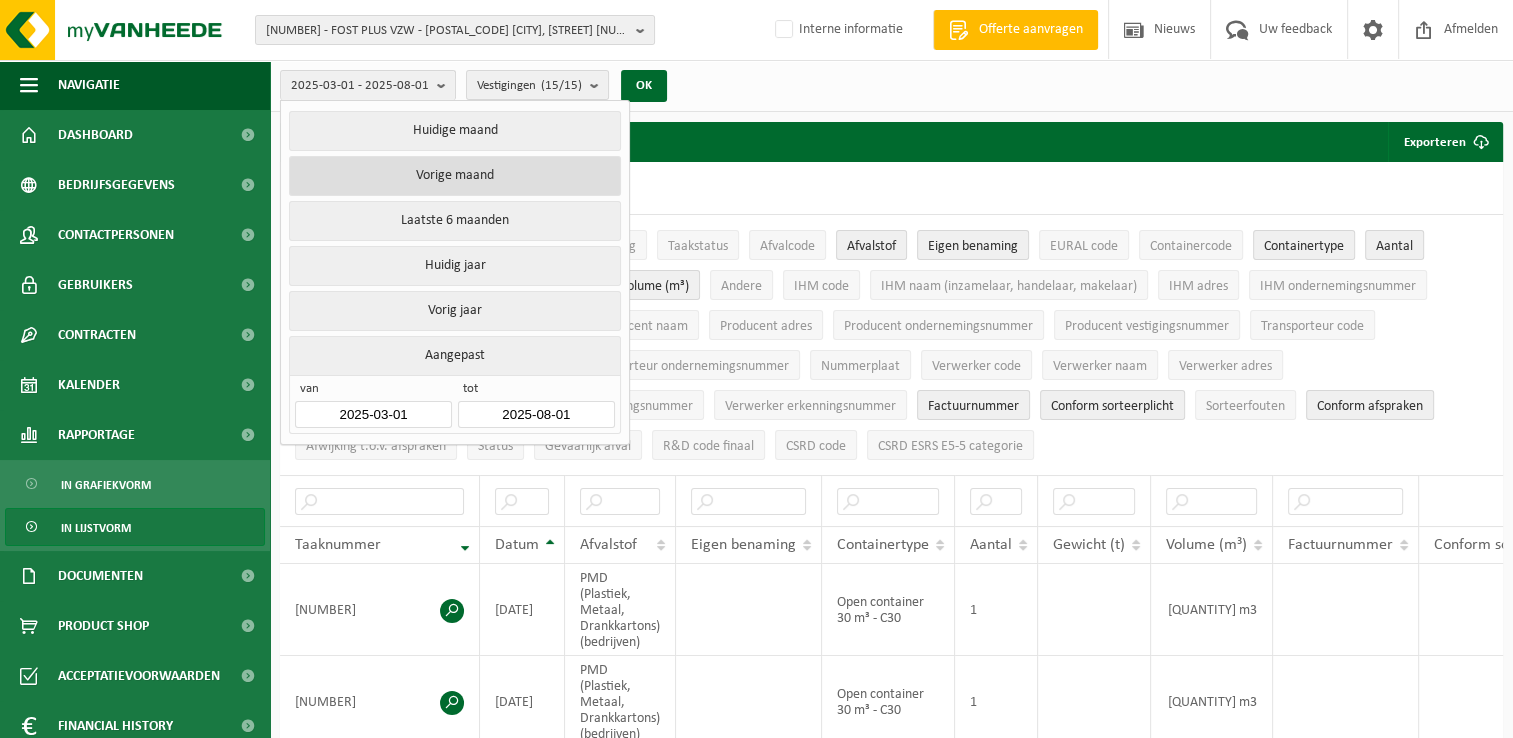 click on "Vorige maand" at bounding box center [454, 176] 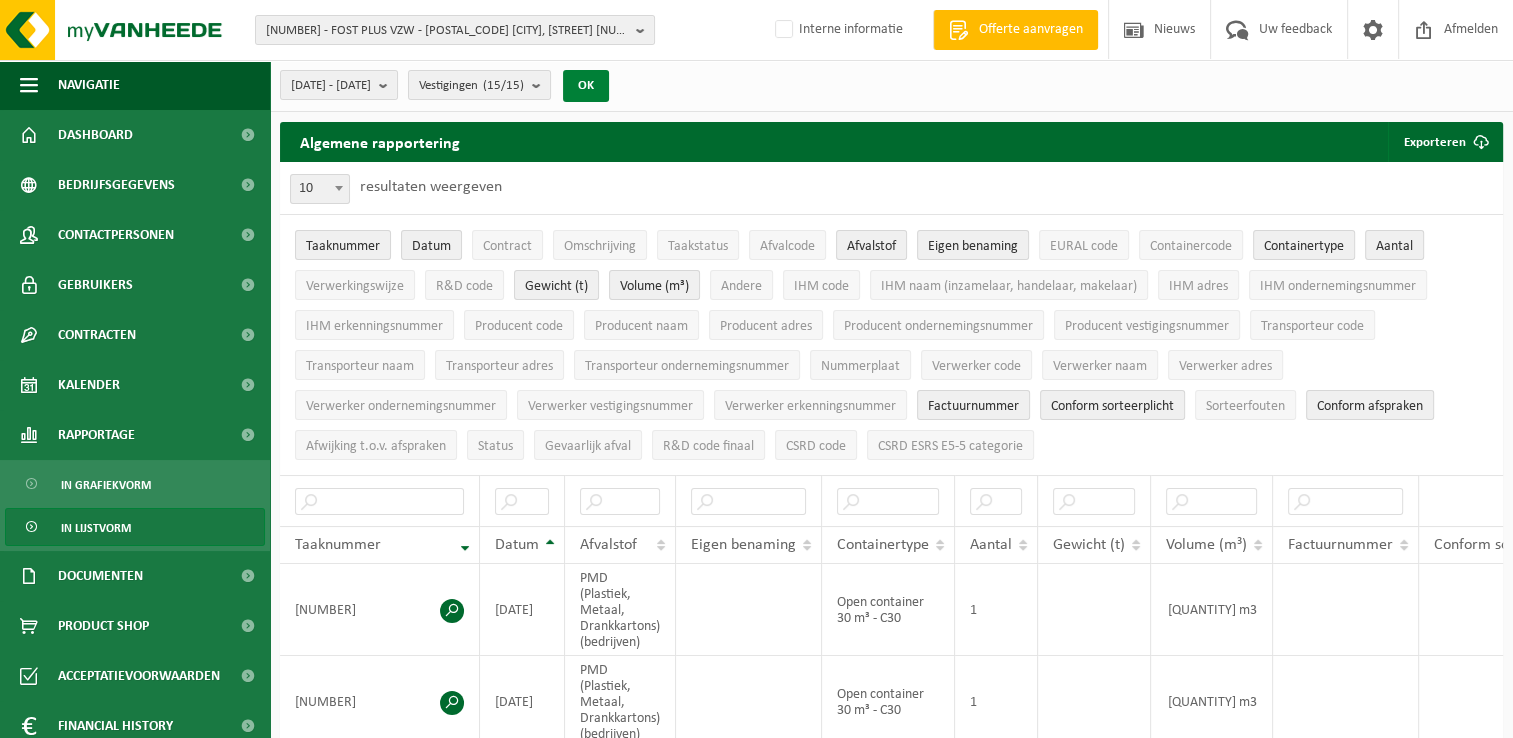 click on "OK" at bounding box center [586, 86] 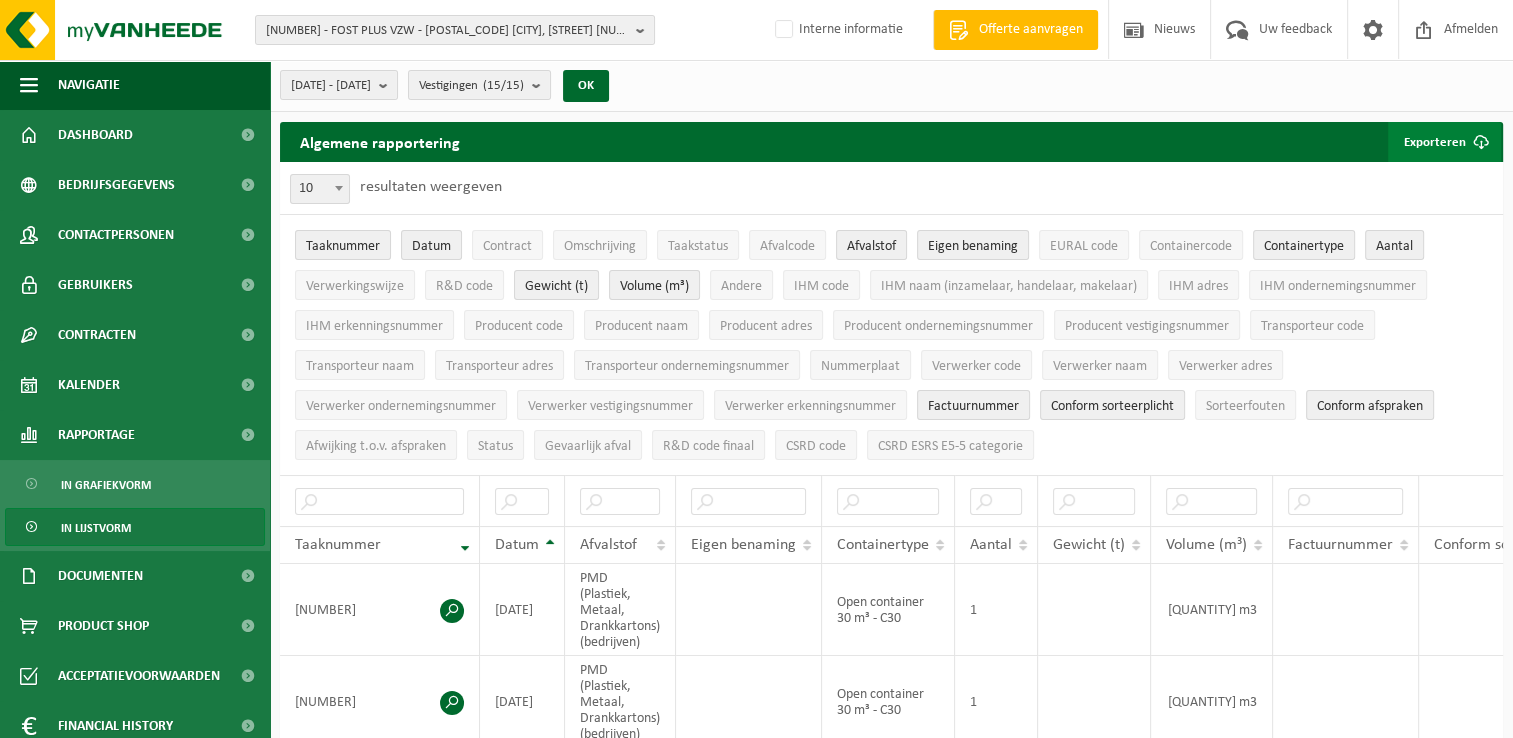 click on "Exporteren" at bounding box center [1444, 142] 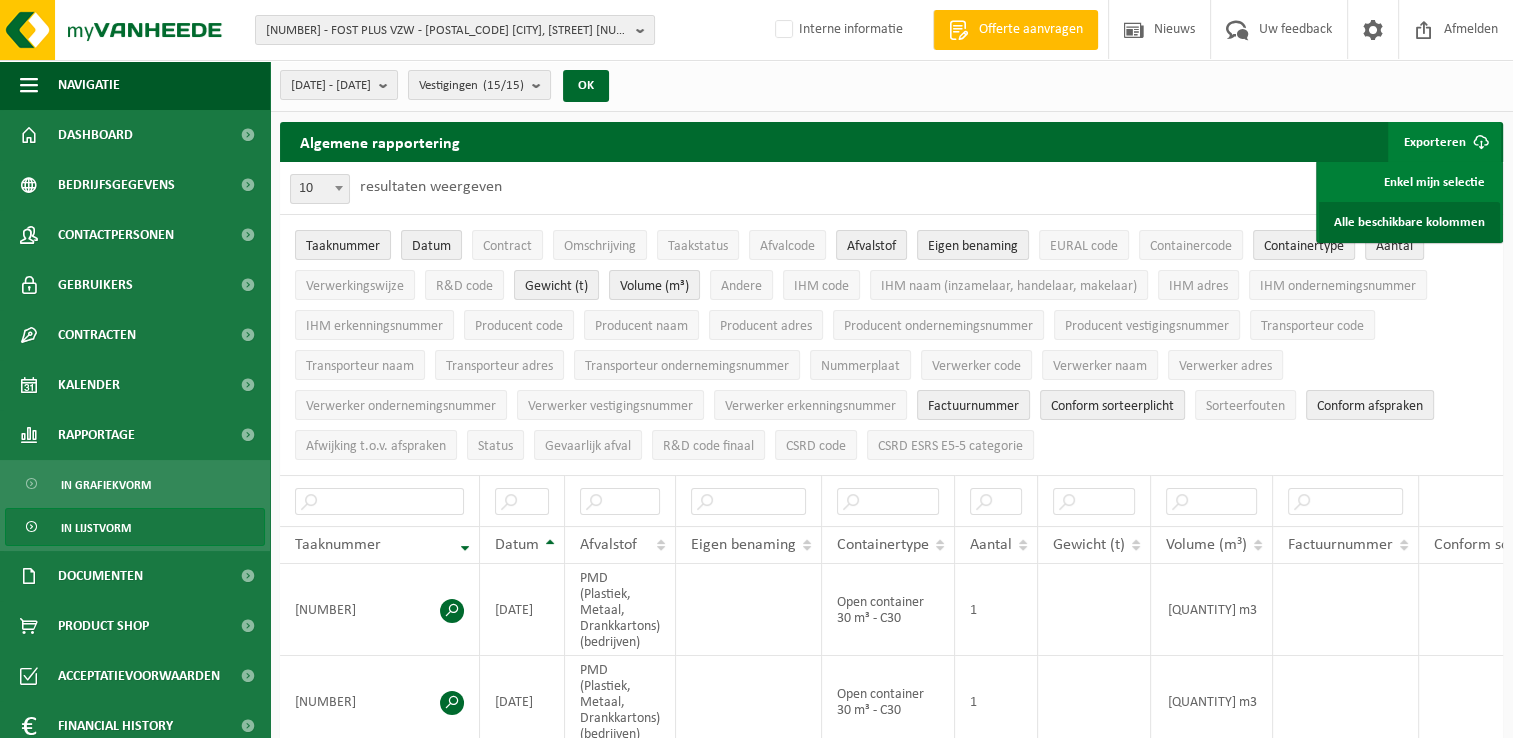 click on "Alle beschikbare kolommen" at bounding box center [1409, 222] 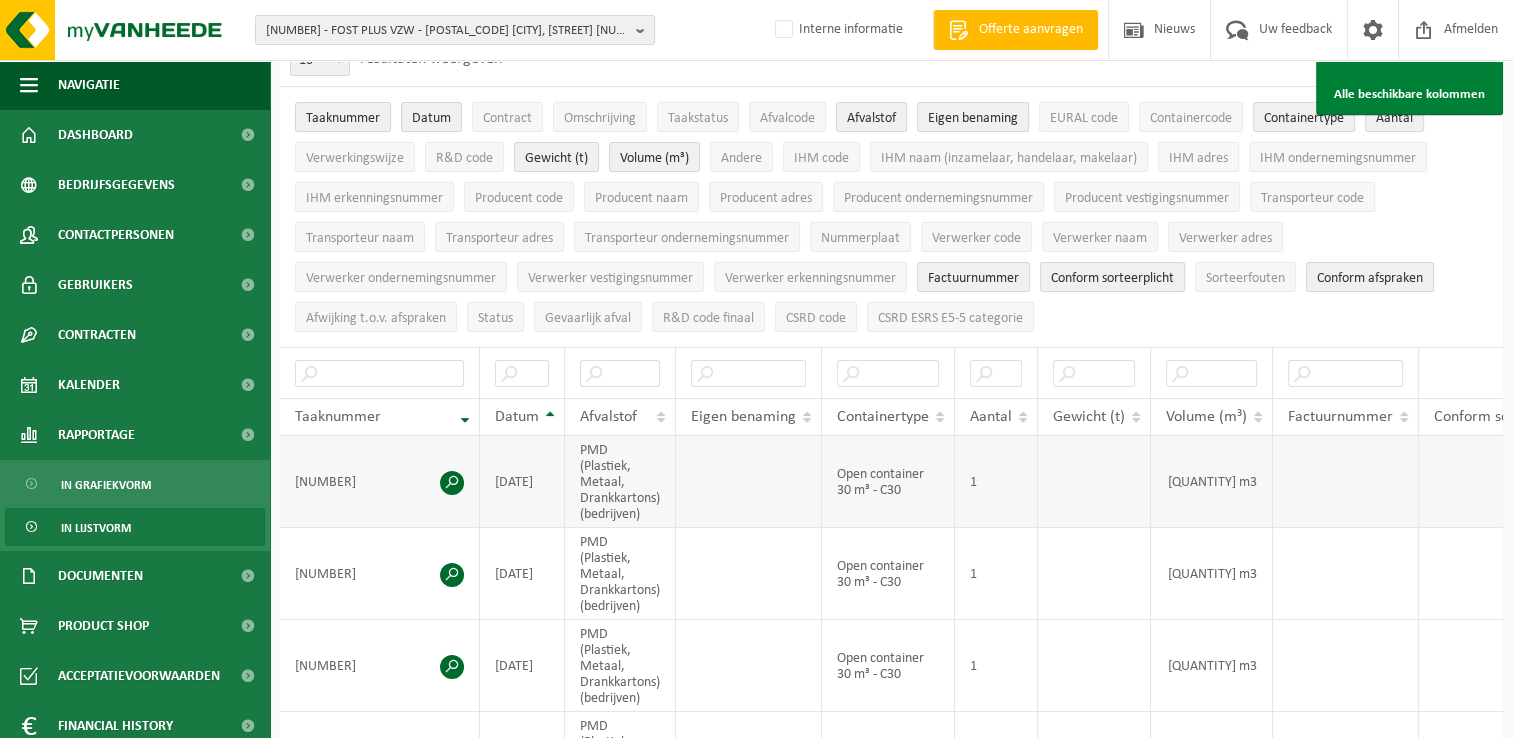 scroll, scrollTop: 0, scrollLeft: 0, axis: both 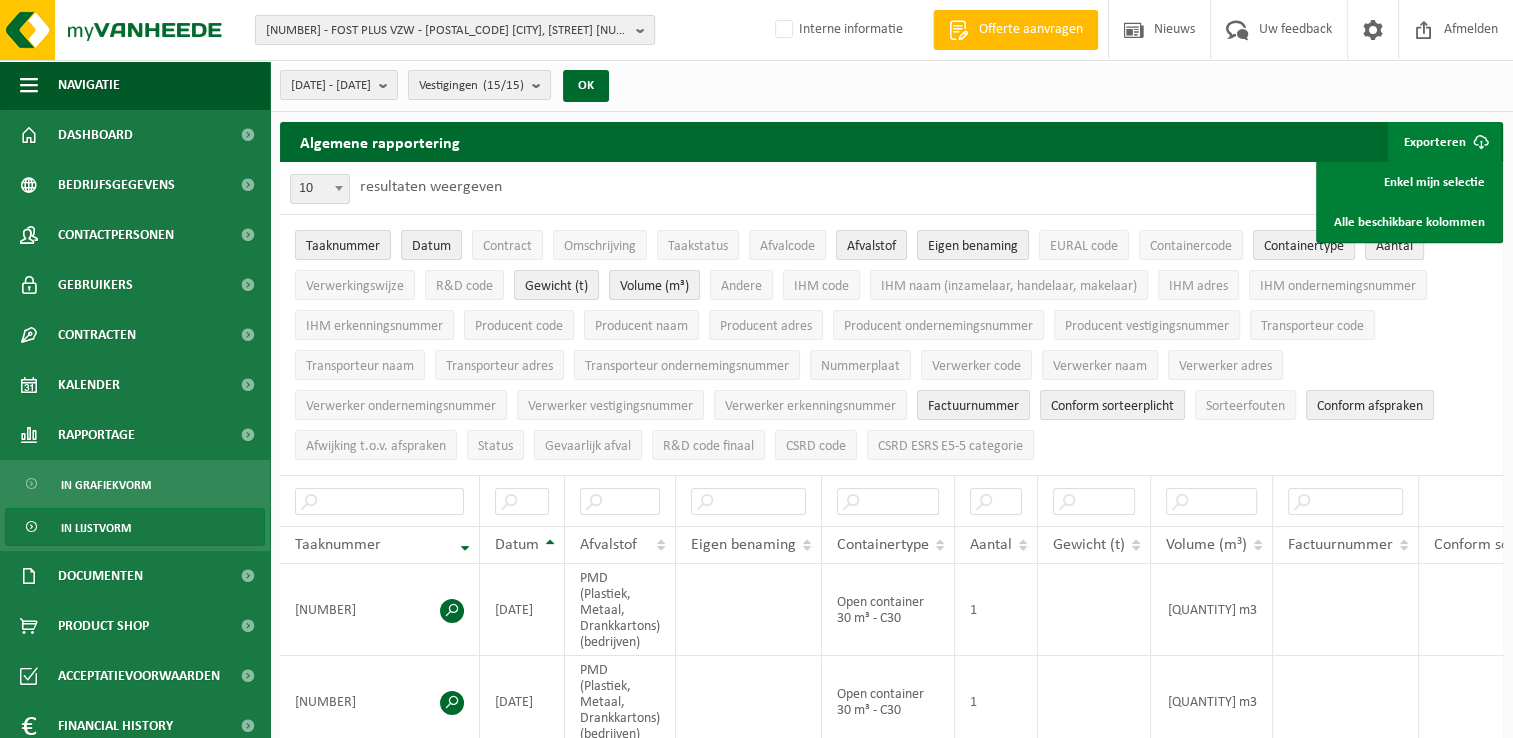 click on "[NUMBER] - FOST PLUS VZW - [POSTAL_CODE] [CITY], [STREET] [NUMBER]" at bounding box center [447, 31] 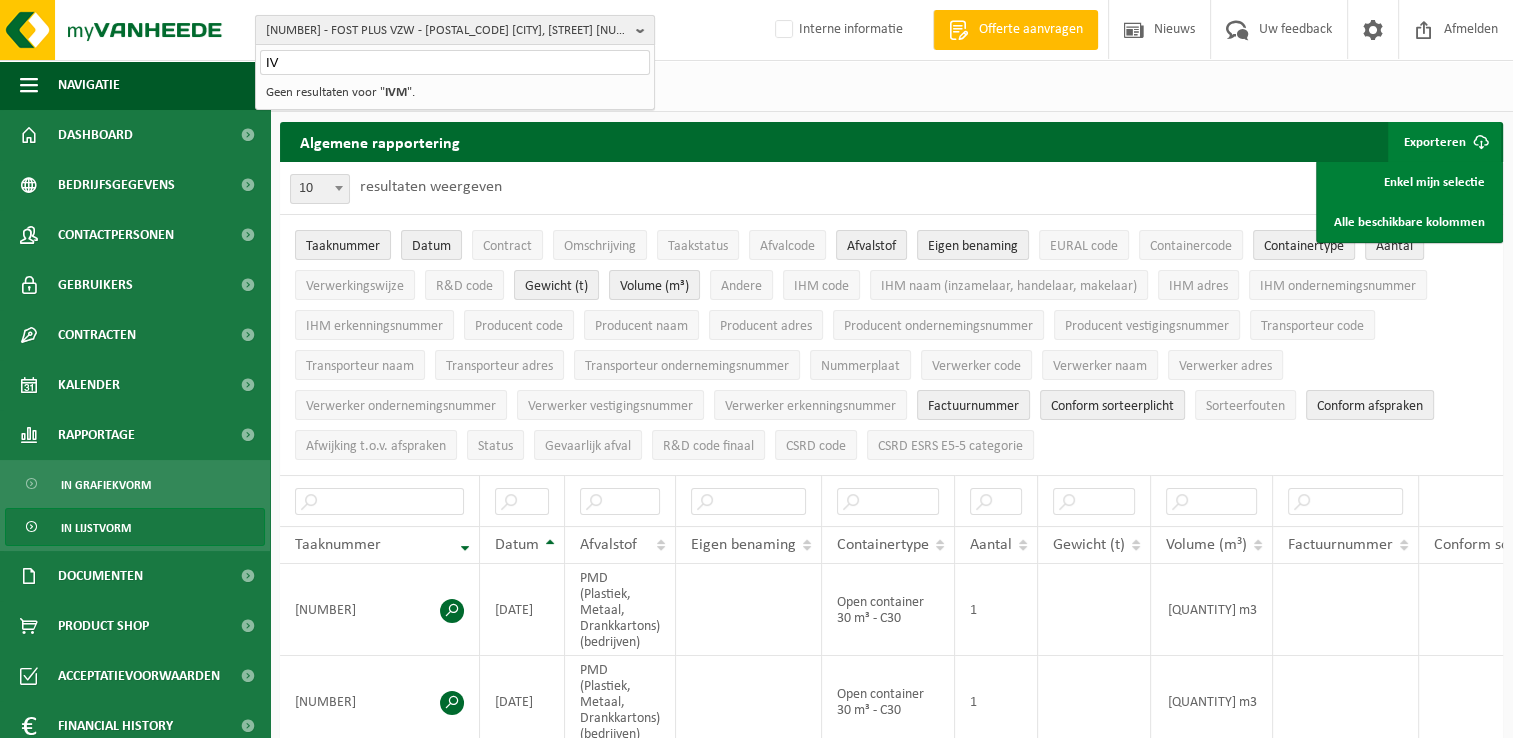 type on "I" 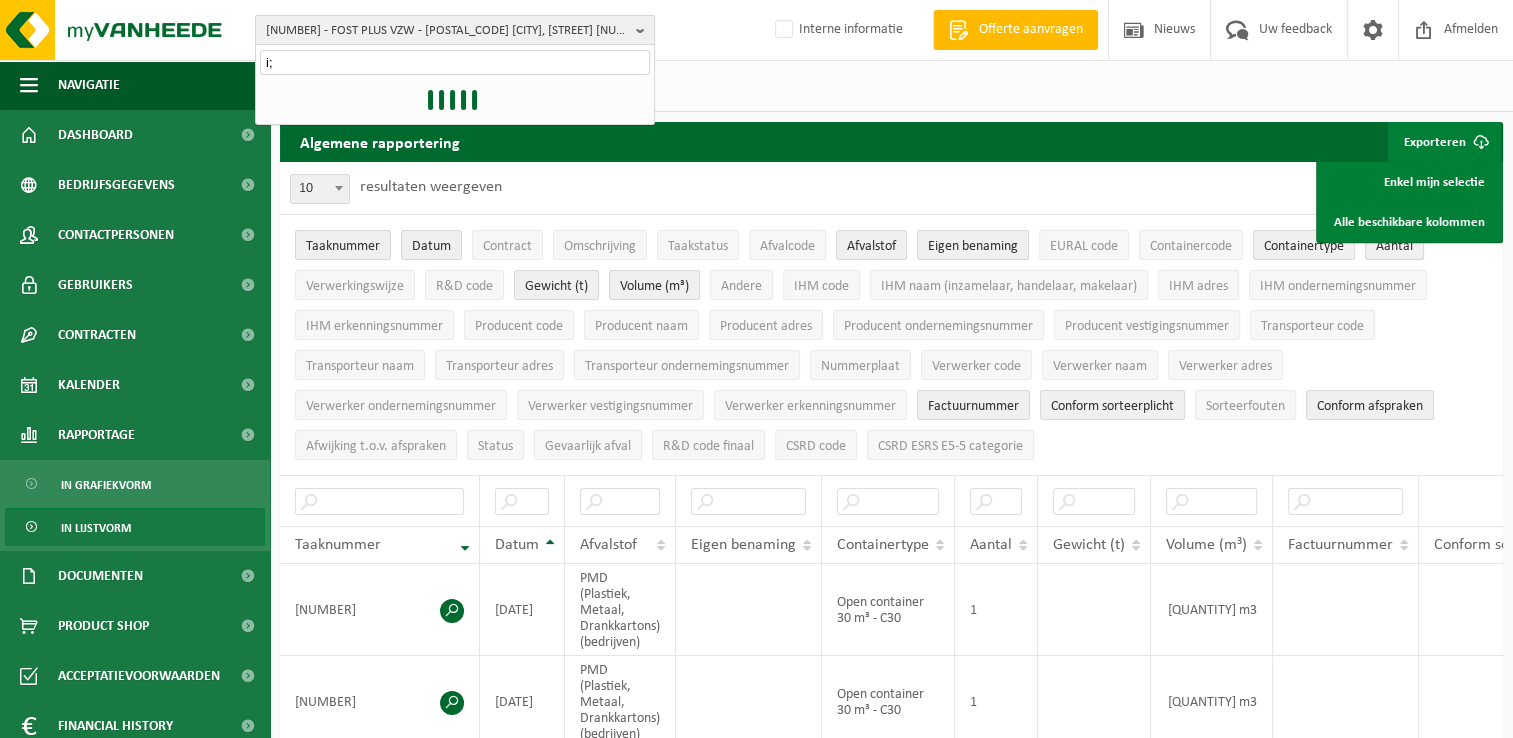 type on "i" 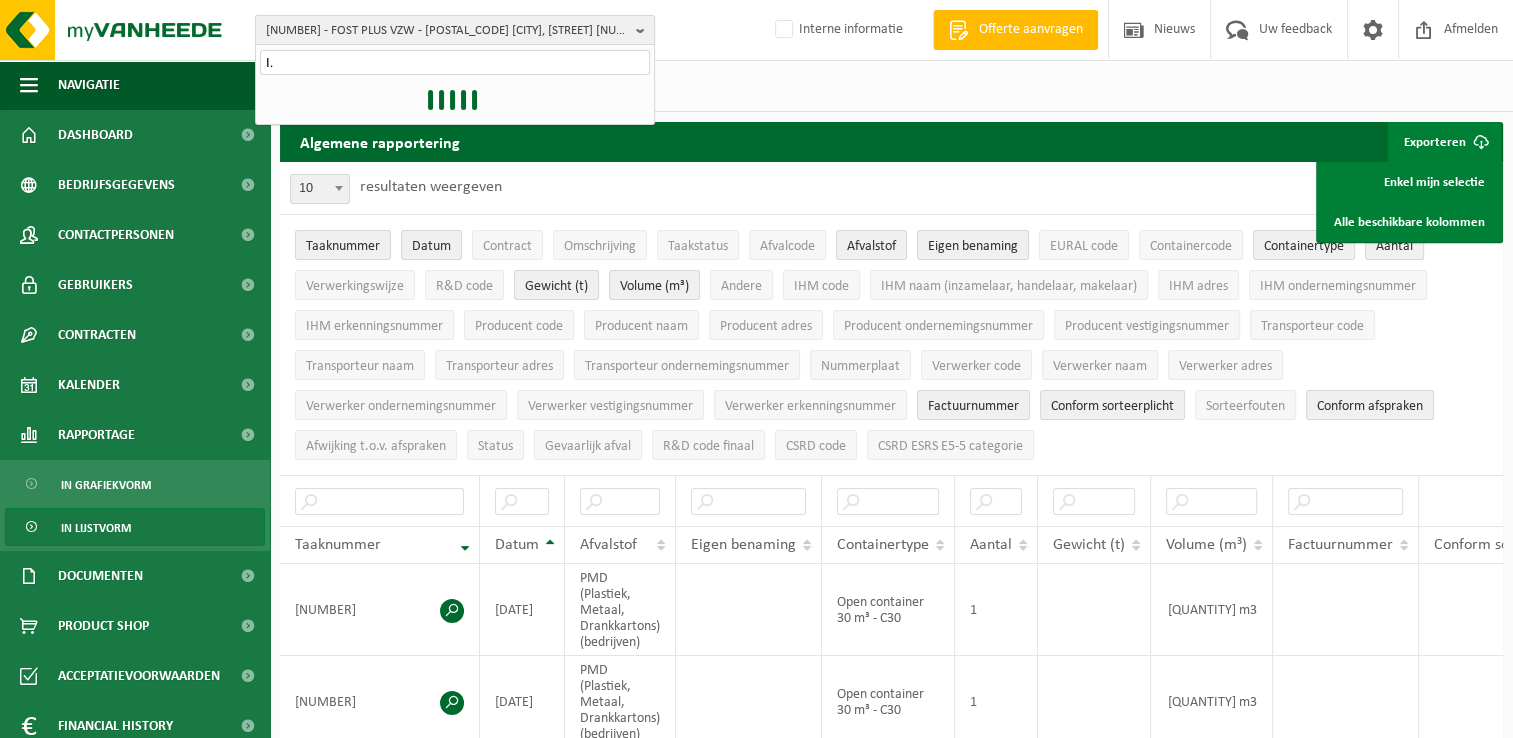 type on "I" 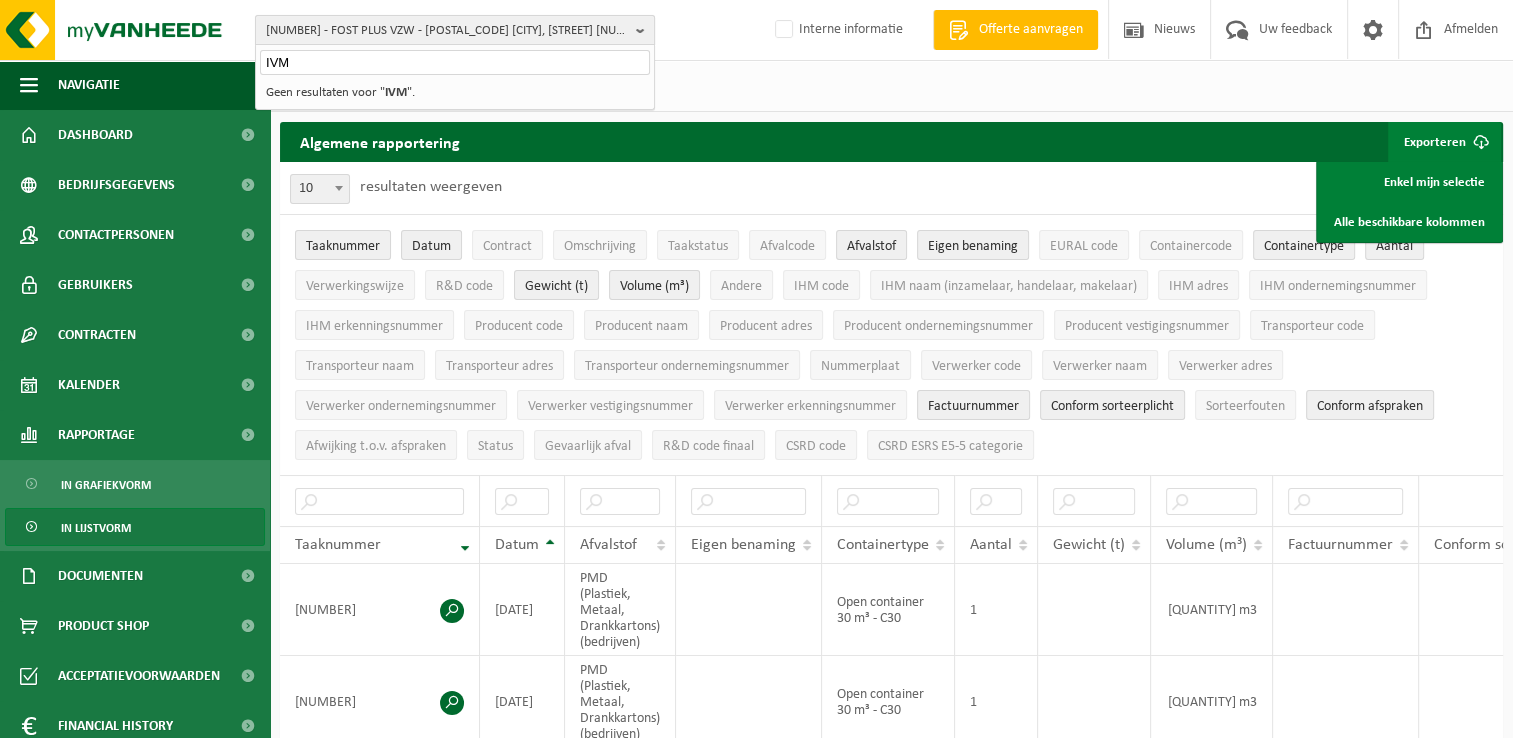 type on "IVM" 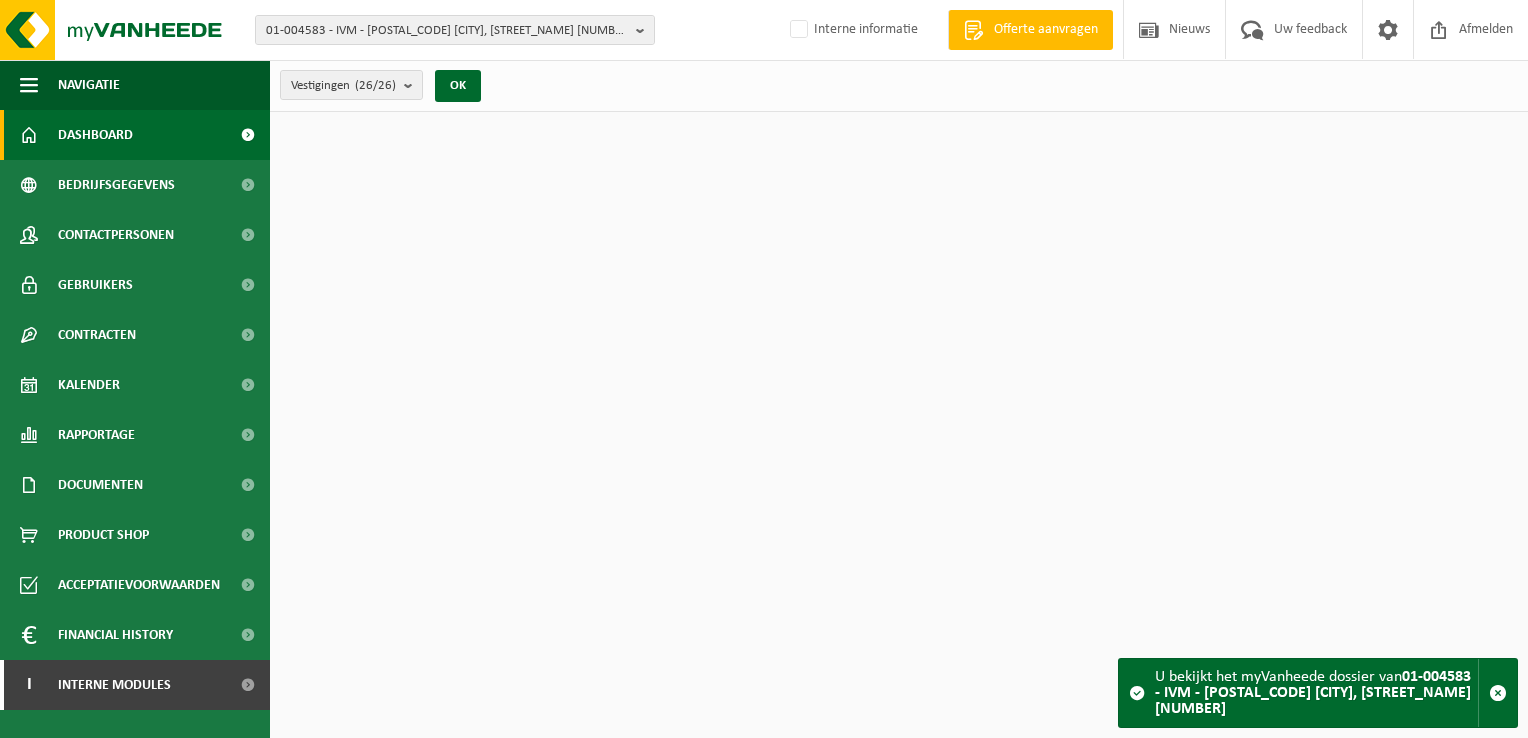 scroll, scrollTop: 0, scrollLeft: 0, axis: both 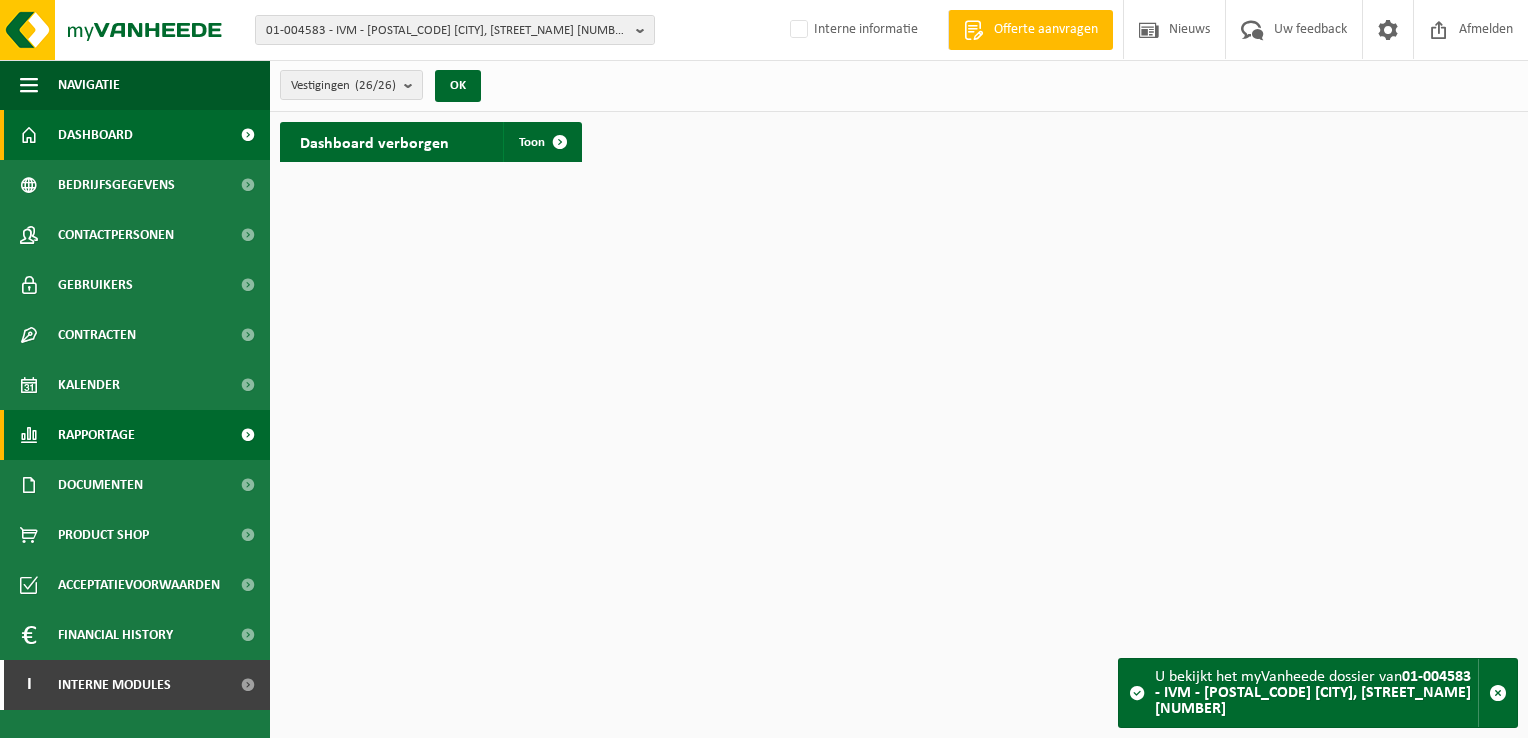 click on "Rapportage" at bounding box center (96, 435) 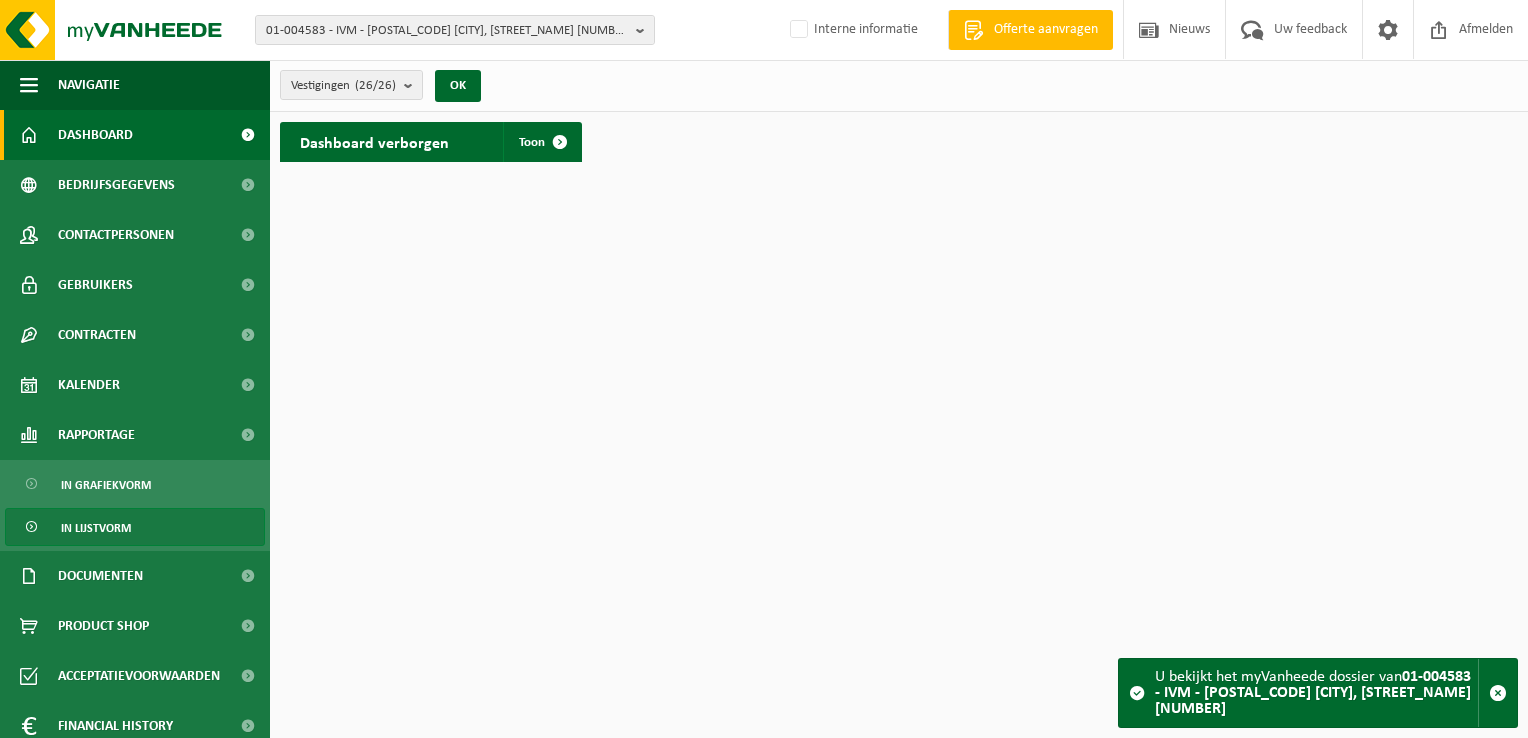 click on "In lijstvorm" at bounding box center (96, 528) 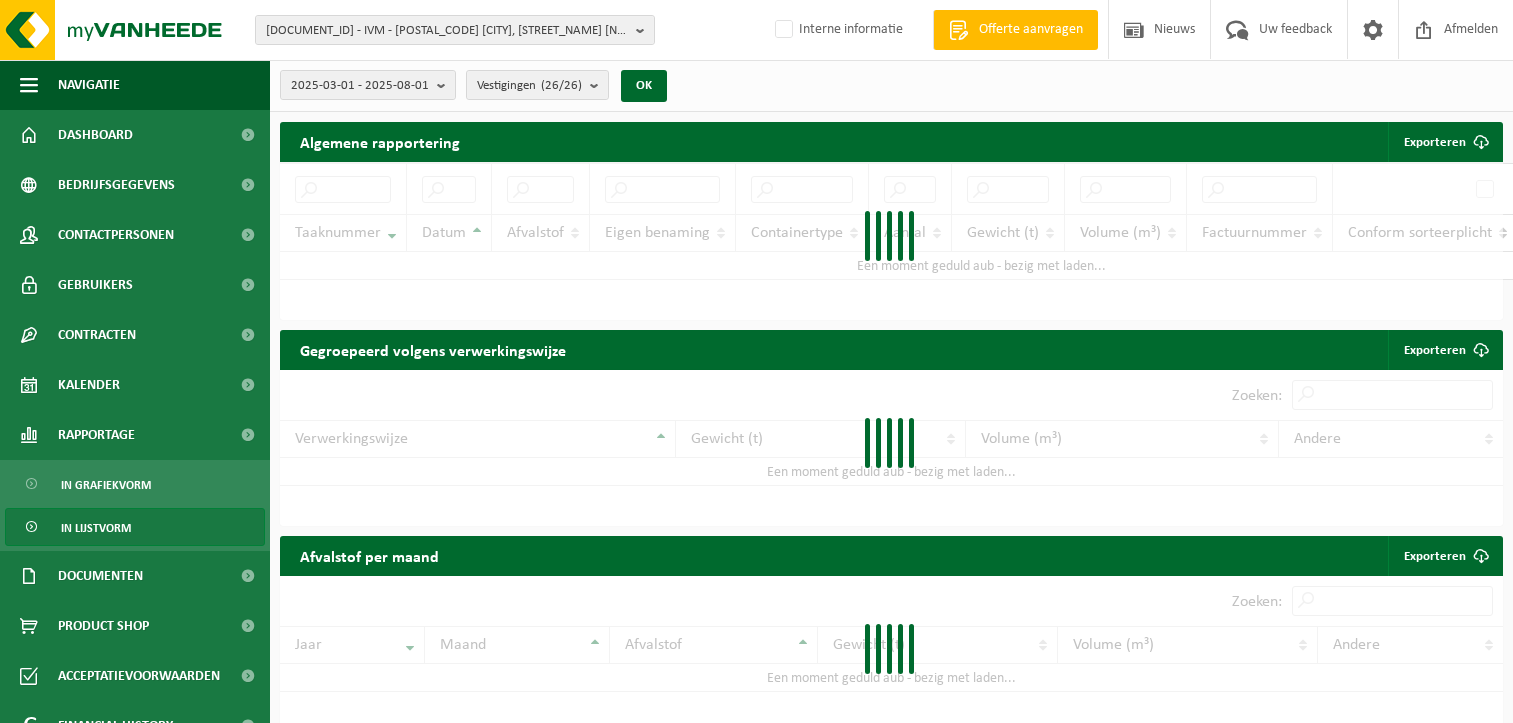 scroll, scrollTop: 0, scrollLeft: 0, axis: both 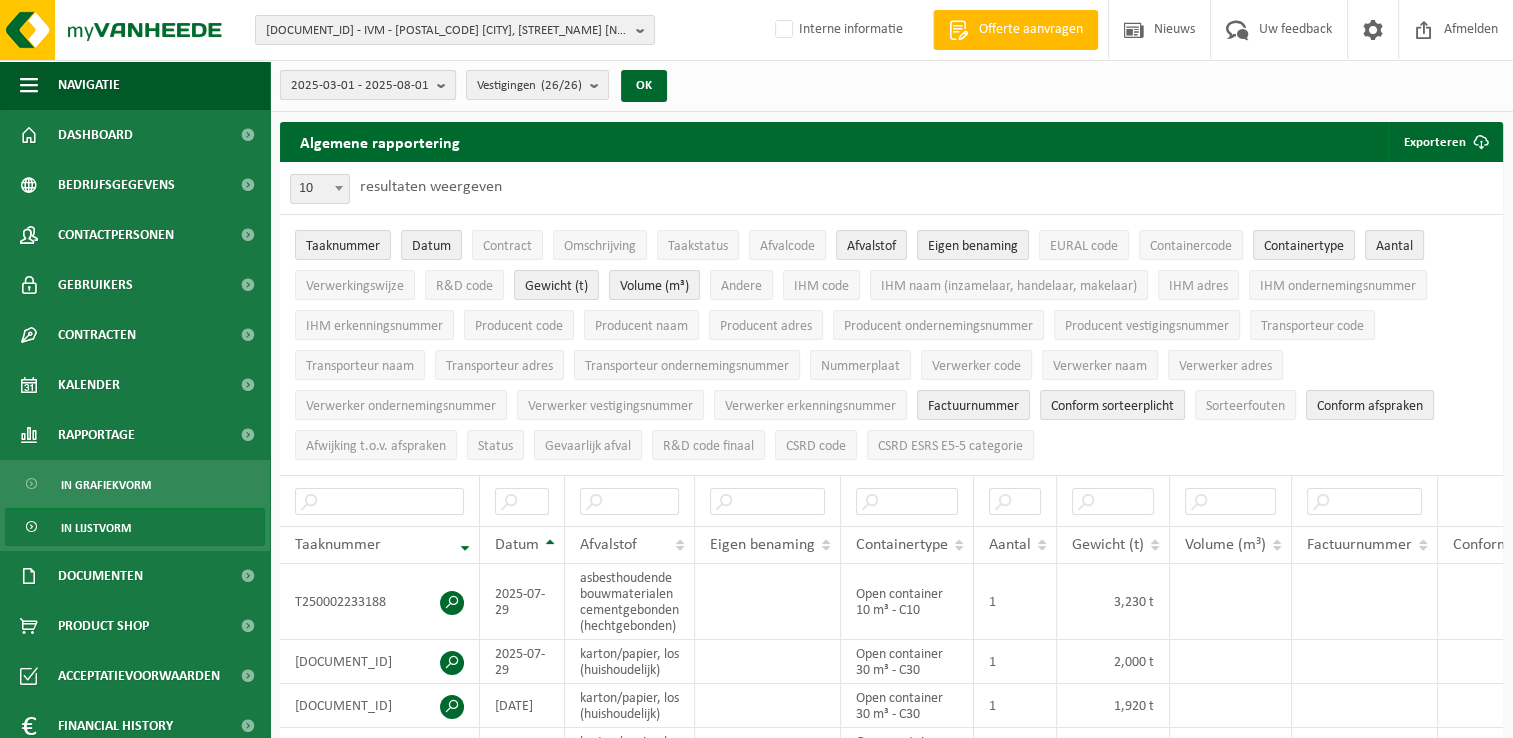 click on "2025-03-01 - 2025-08-01" at bounding box center [368, 85] 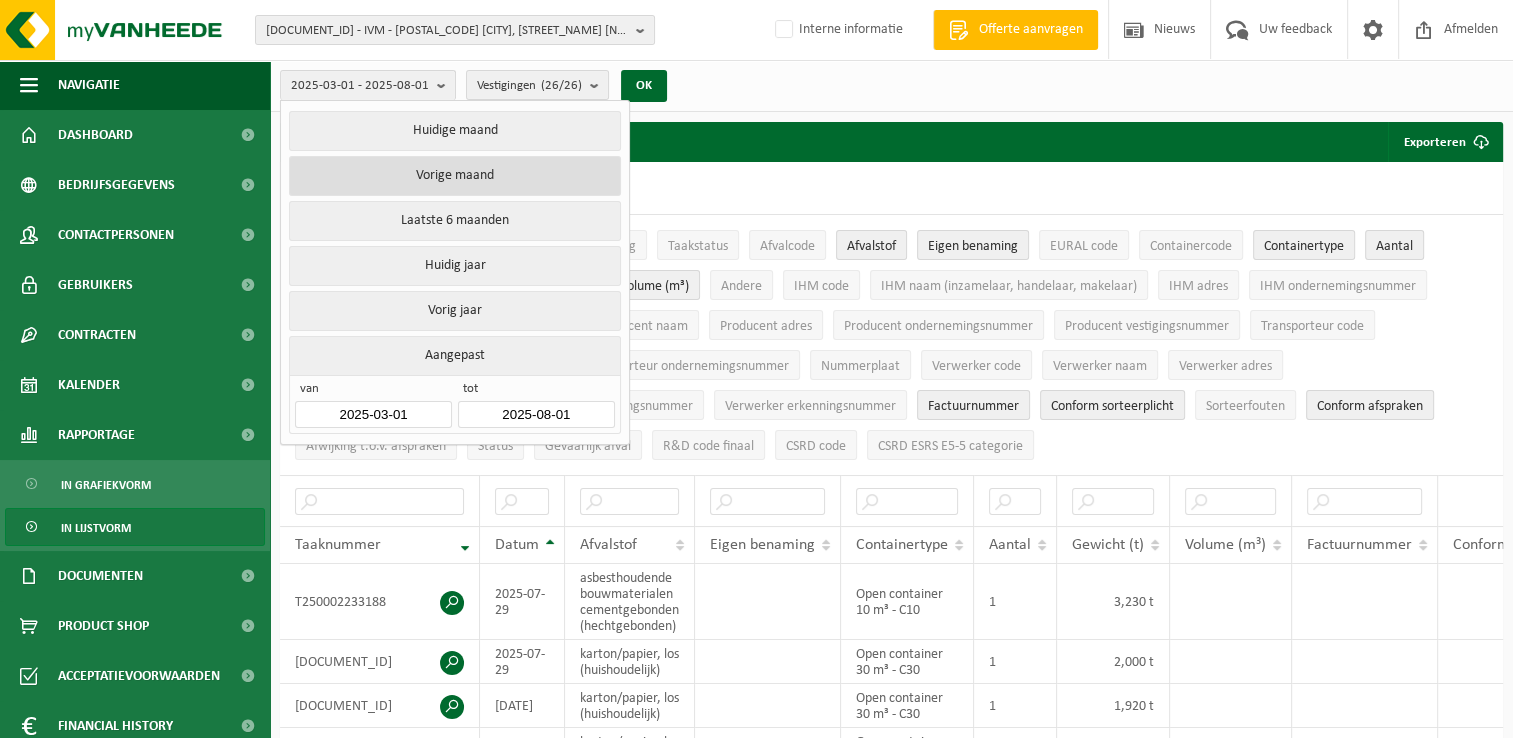 drag, startPoint x: 460, startPoint y: 315, endPoint x: 484, endPoint y: 176, distance: 141.05673 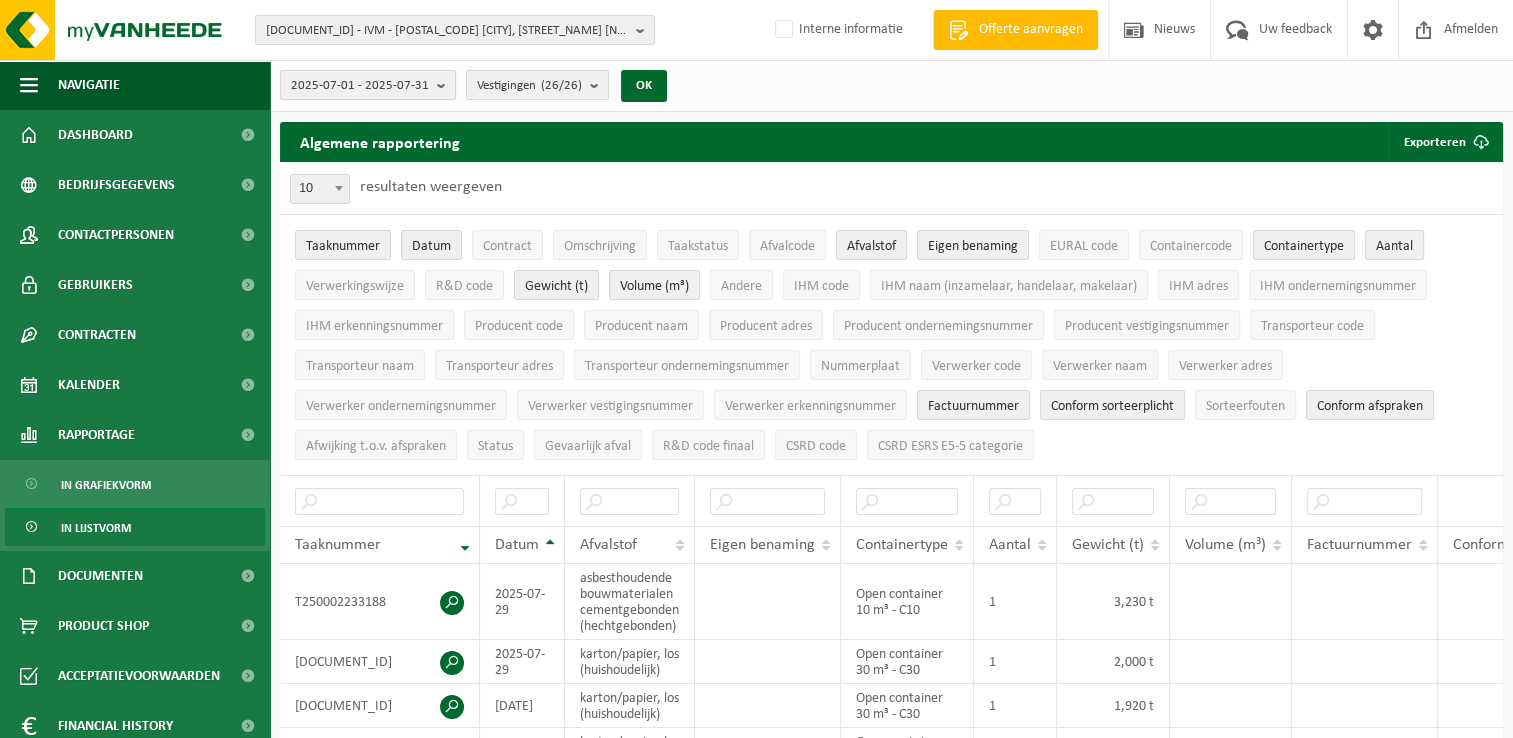 click at bounding box center [446, 85] 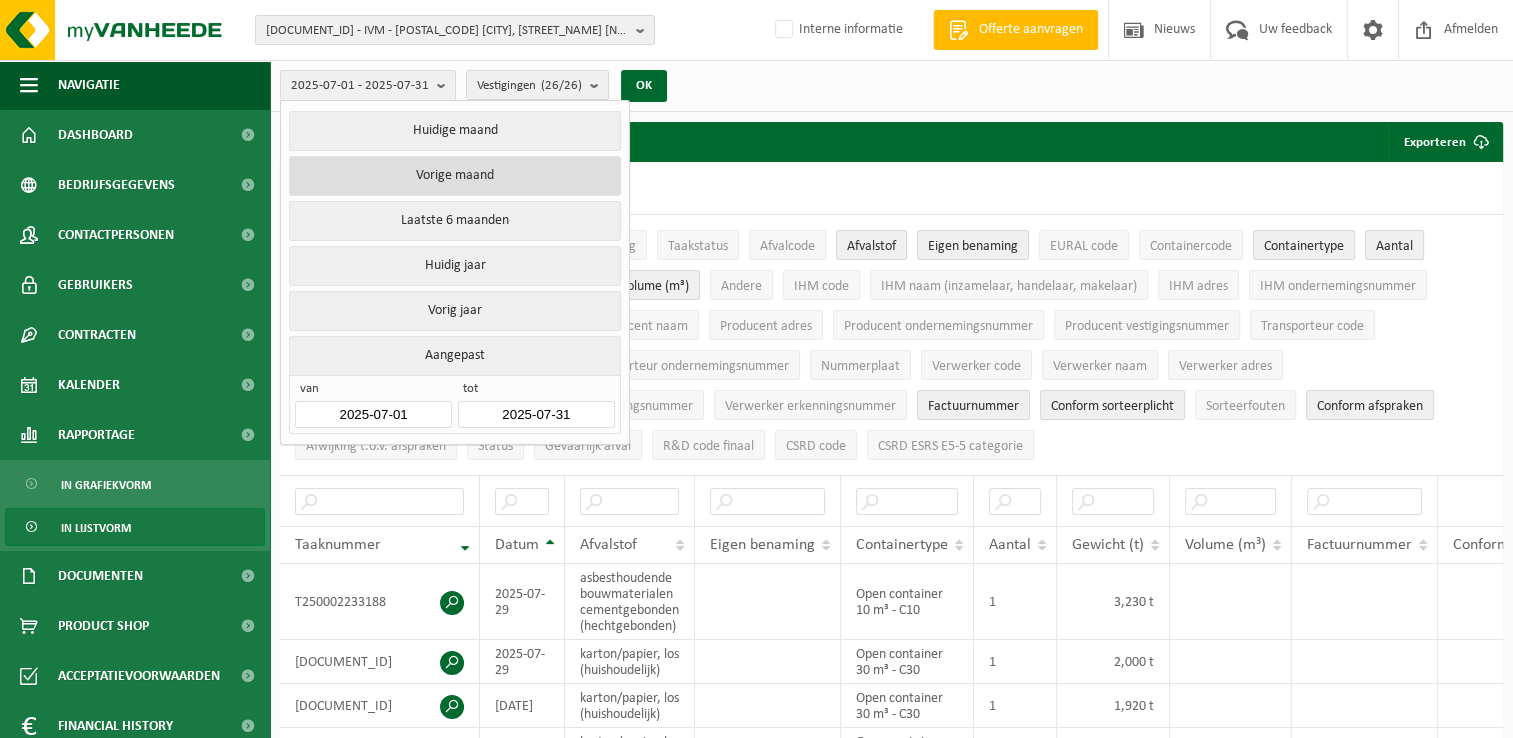 click on "Vorige maand" at bounding box center (454, 176) 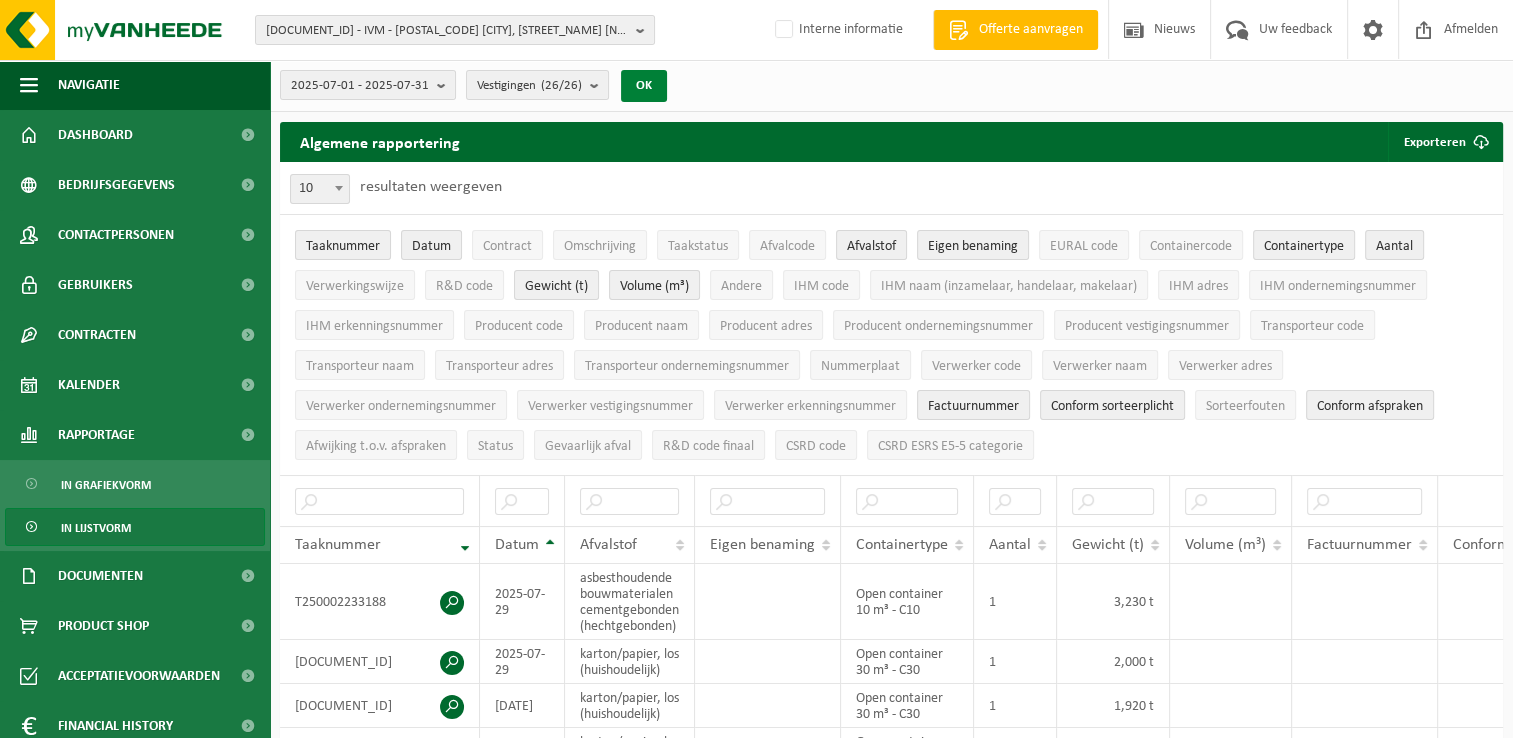 click on "OK" at bounding box center (644, 86) 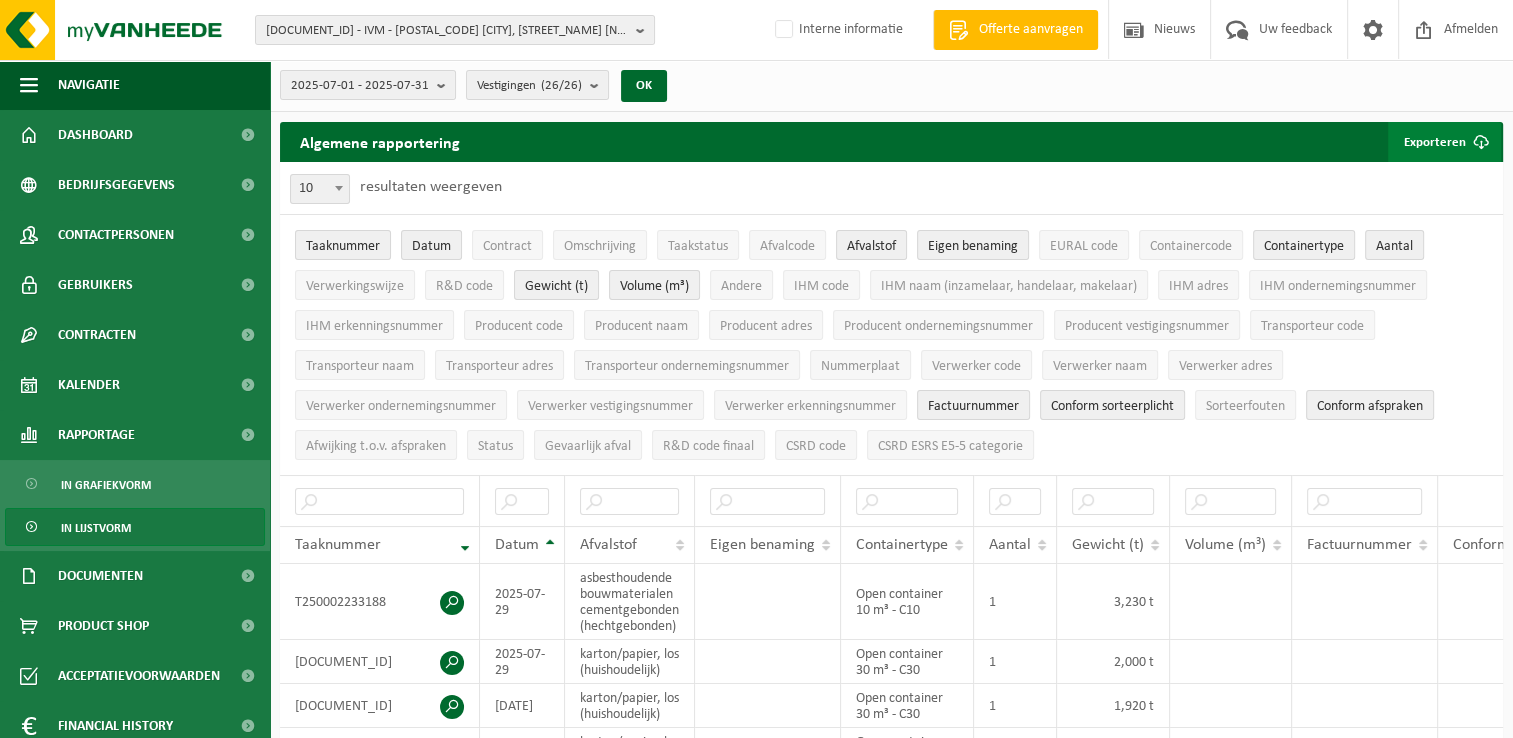 click on "Exporteren" at bounding box center [1444, 142] 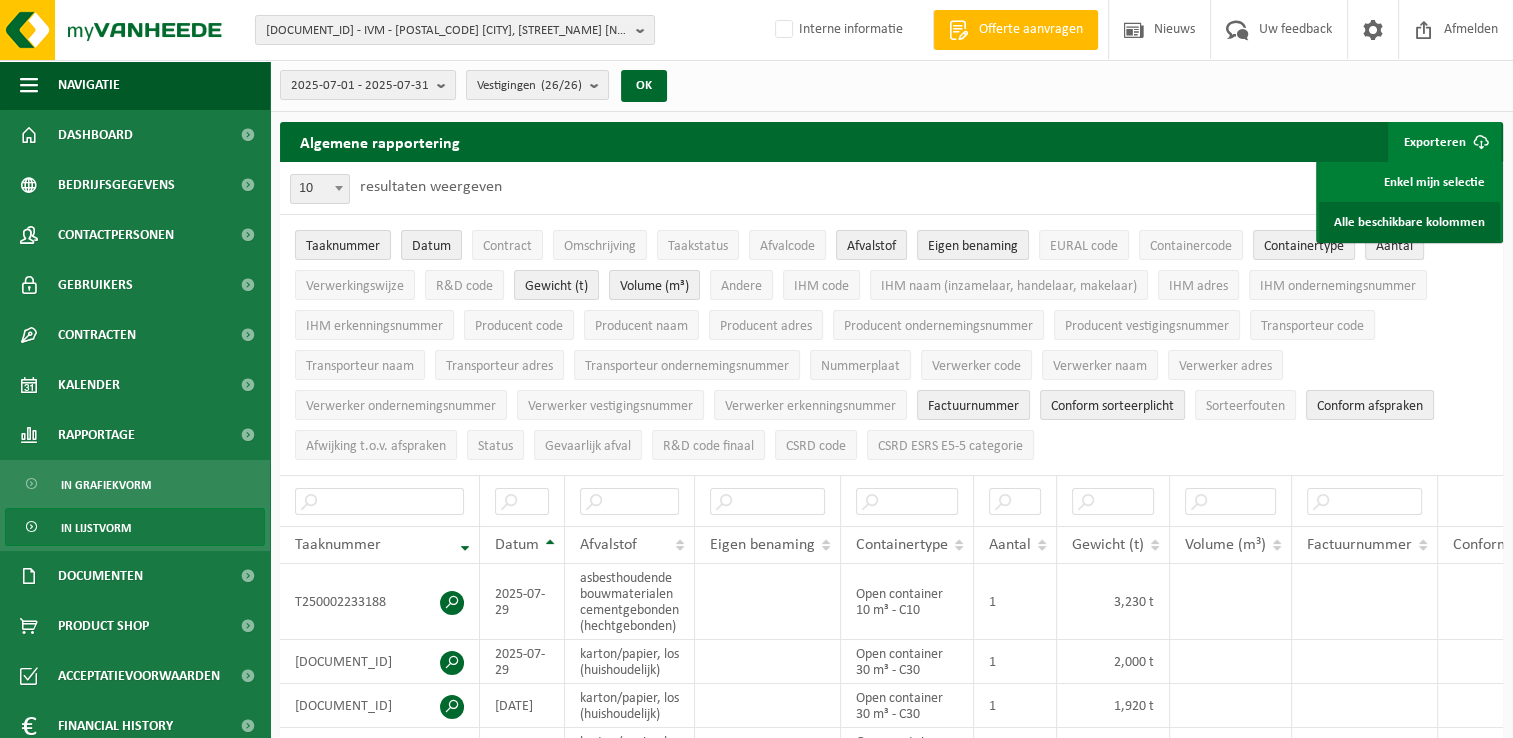 click on "Alle beschikbare kolommen" at bounding box center (1409, 222) 